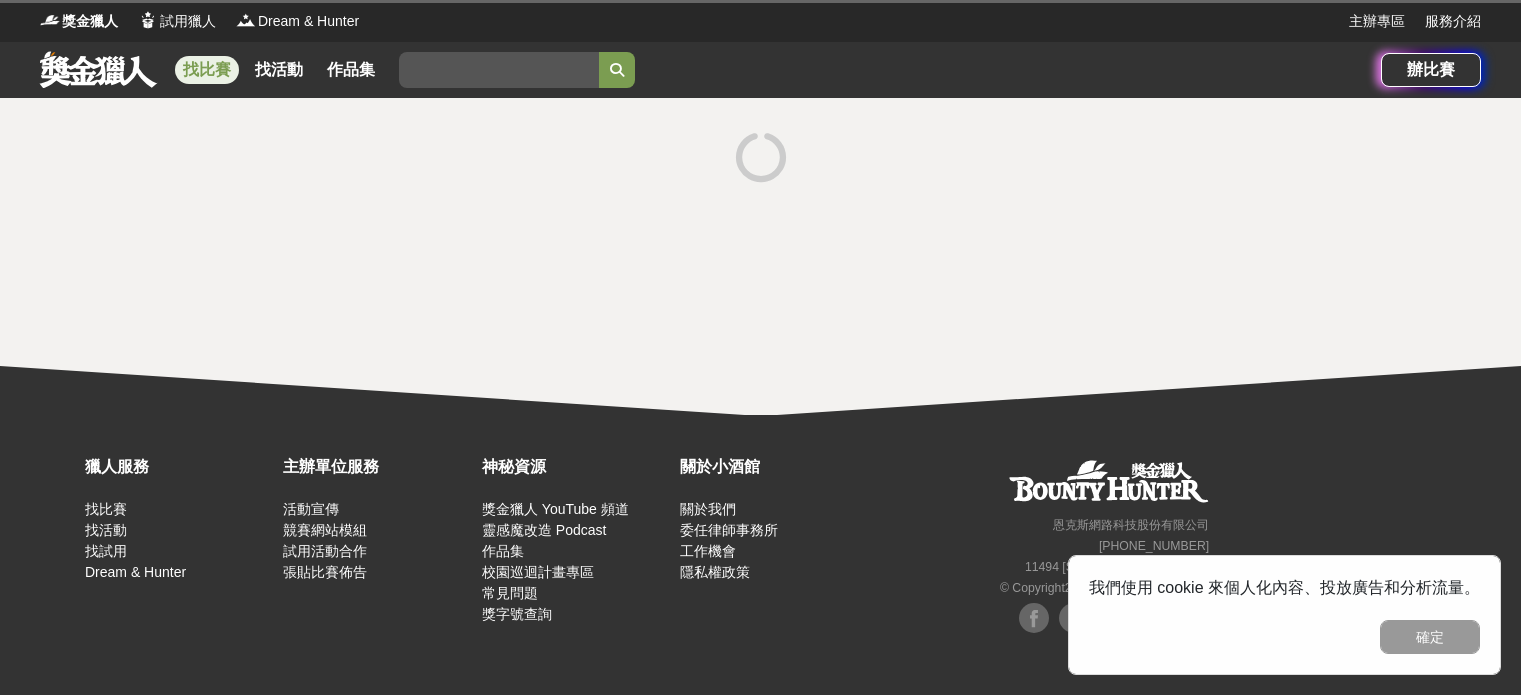 scroll, scrollTop: 0, scrollLeft: 0, axis: both 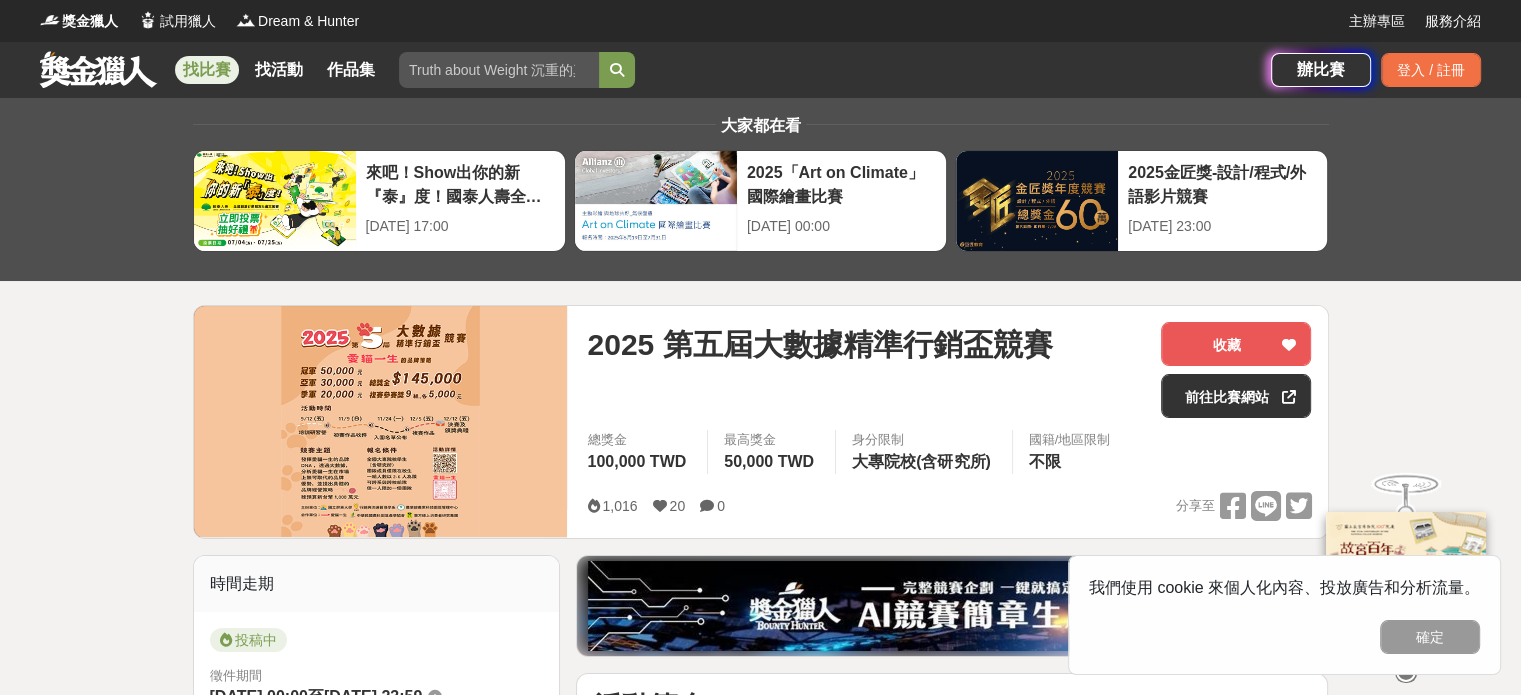click on "找比賽" at bounding box center [207, 70] 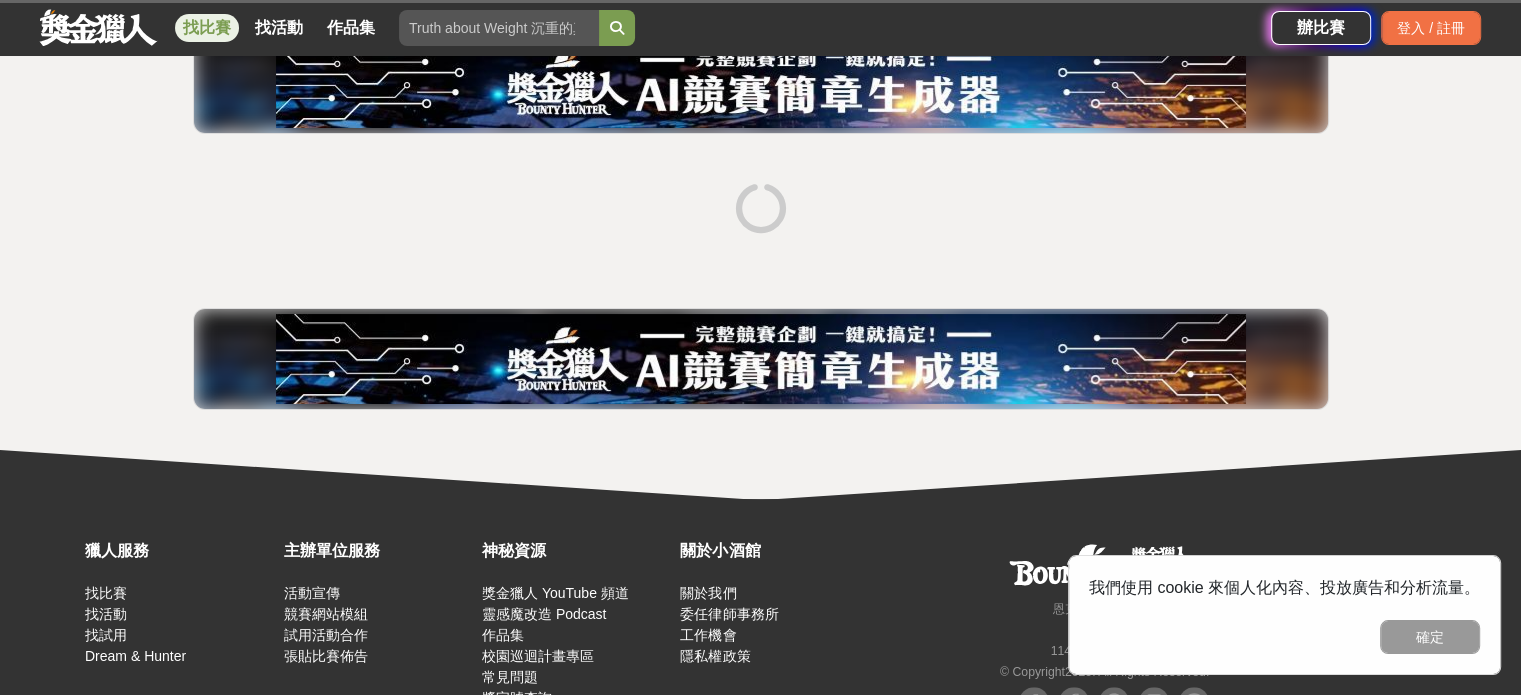 scroll, scrollTop: 269, scrollLeft: 0, axis: vertical 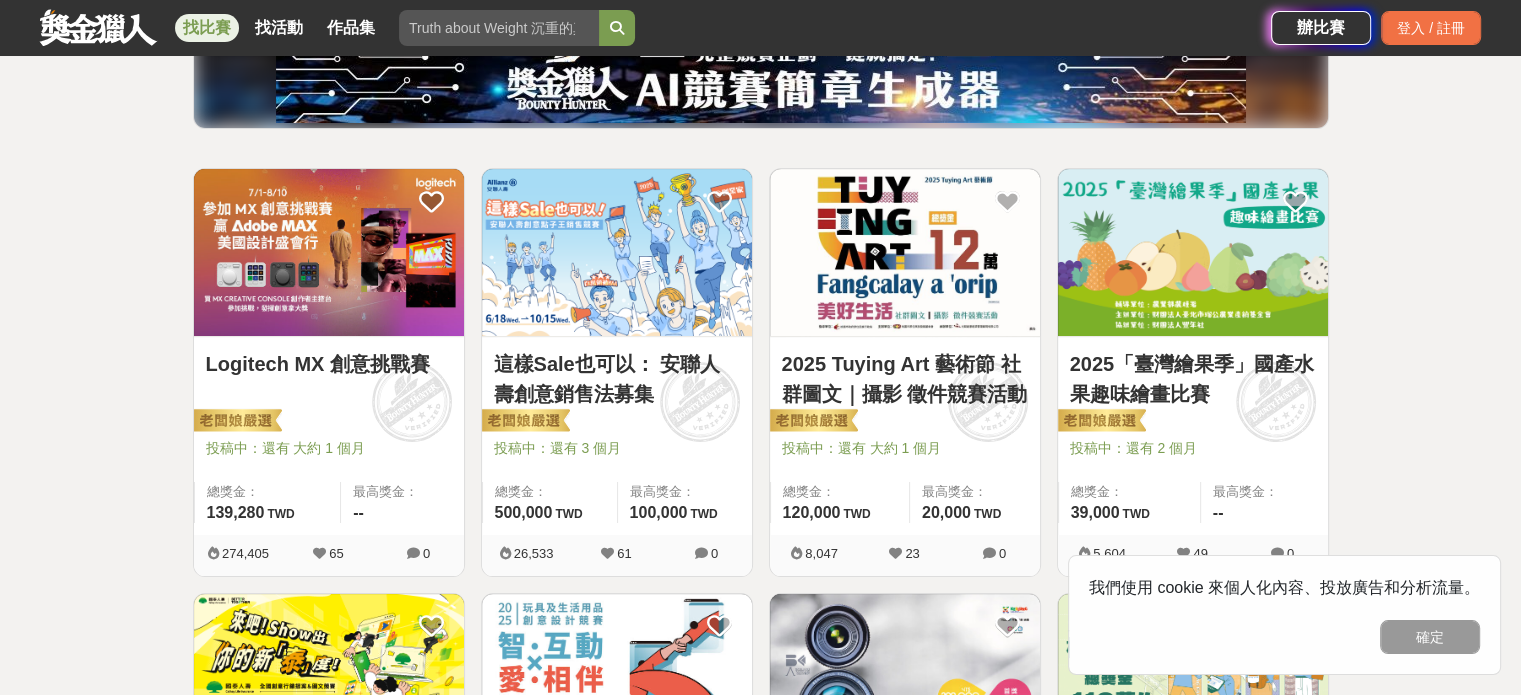 click on "Logitech MX 創意挑戰賽" at bounding box center (329, 364) 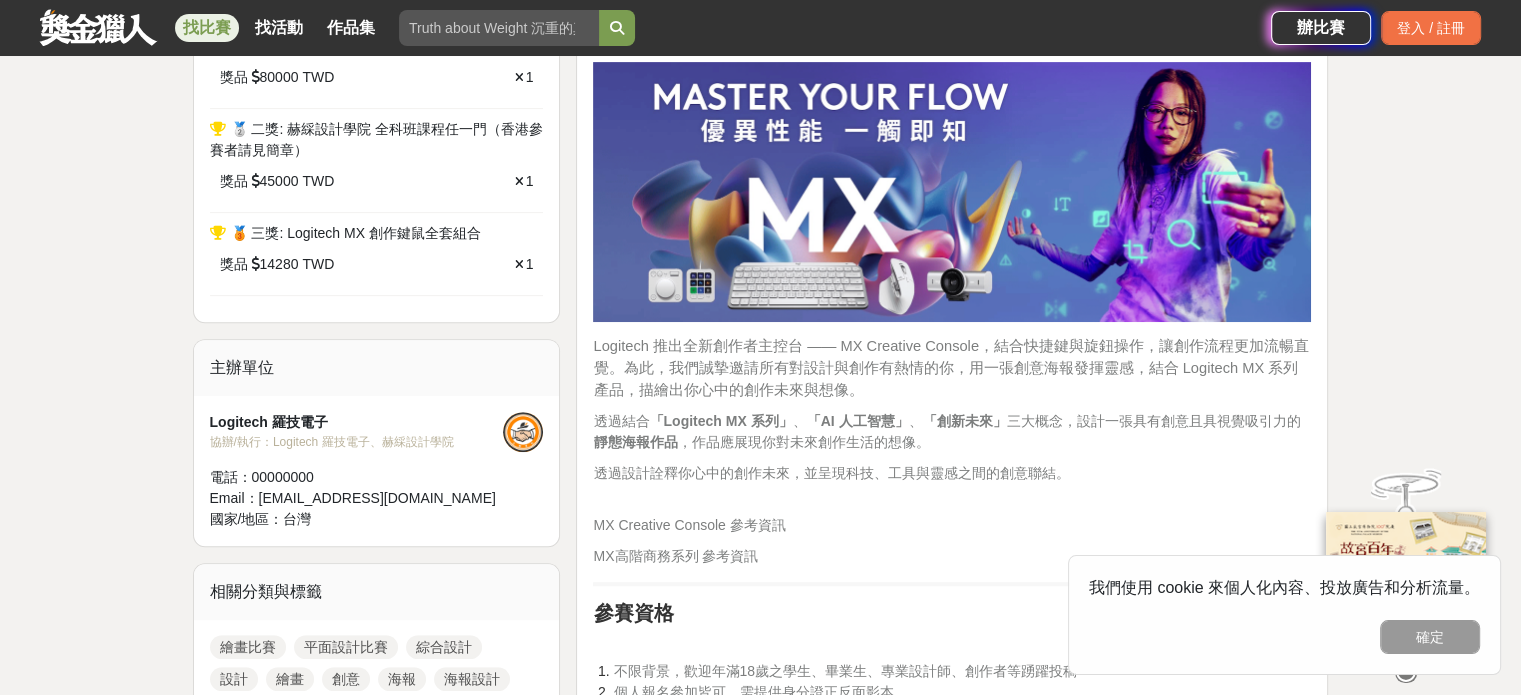 scroll, scrollTop: 1076, scrollLeft: 0, axis: vertical 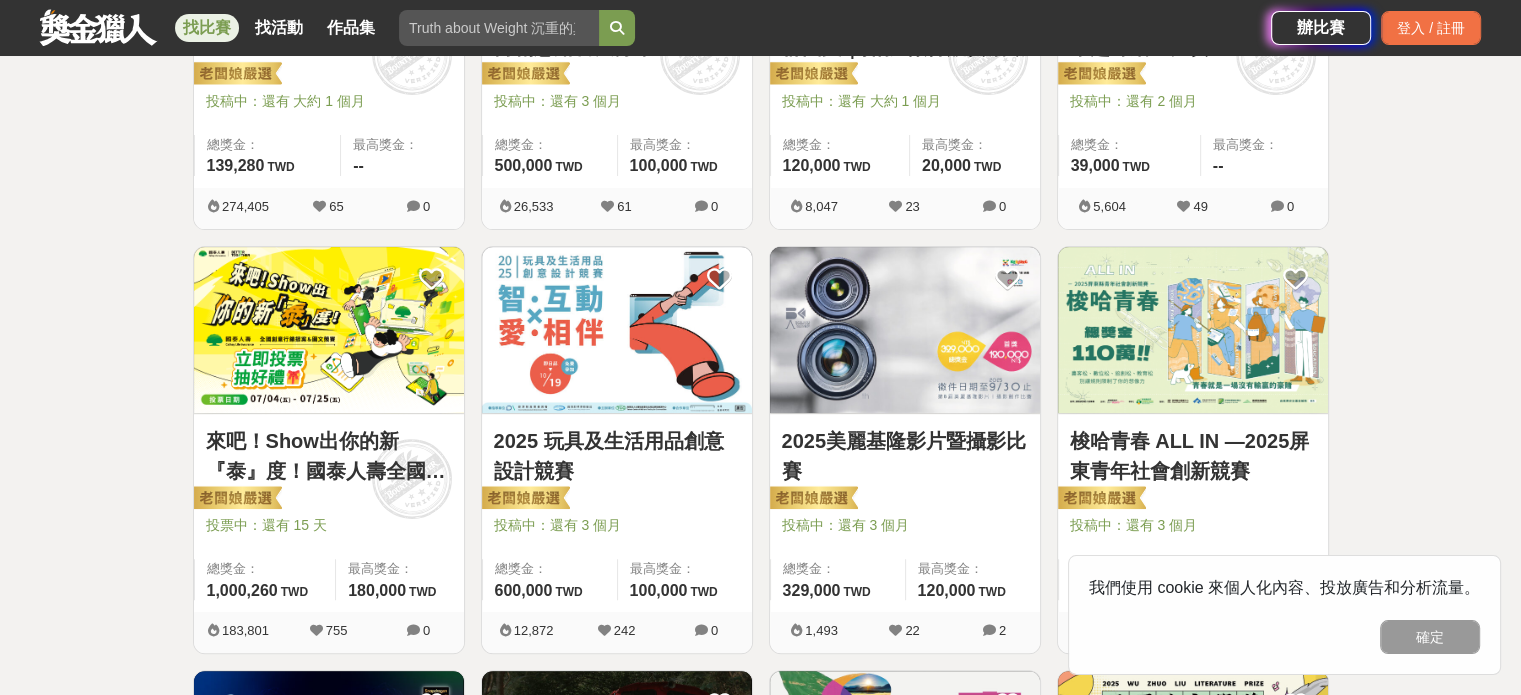click on "梭哈青春 ALL IN —2025屏東青年社會創新競賽" at bounding box center (1193, 456) 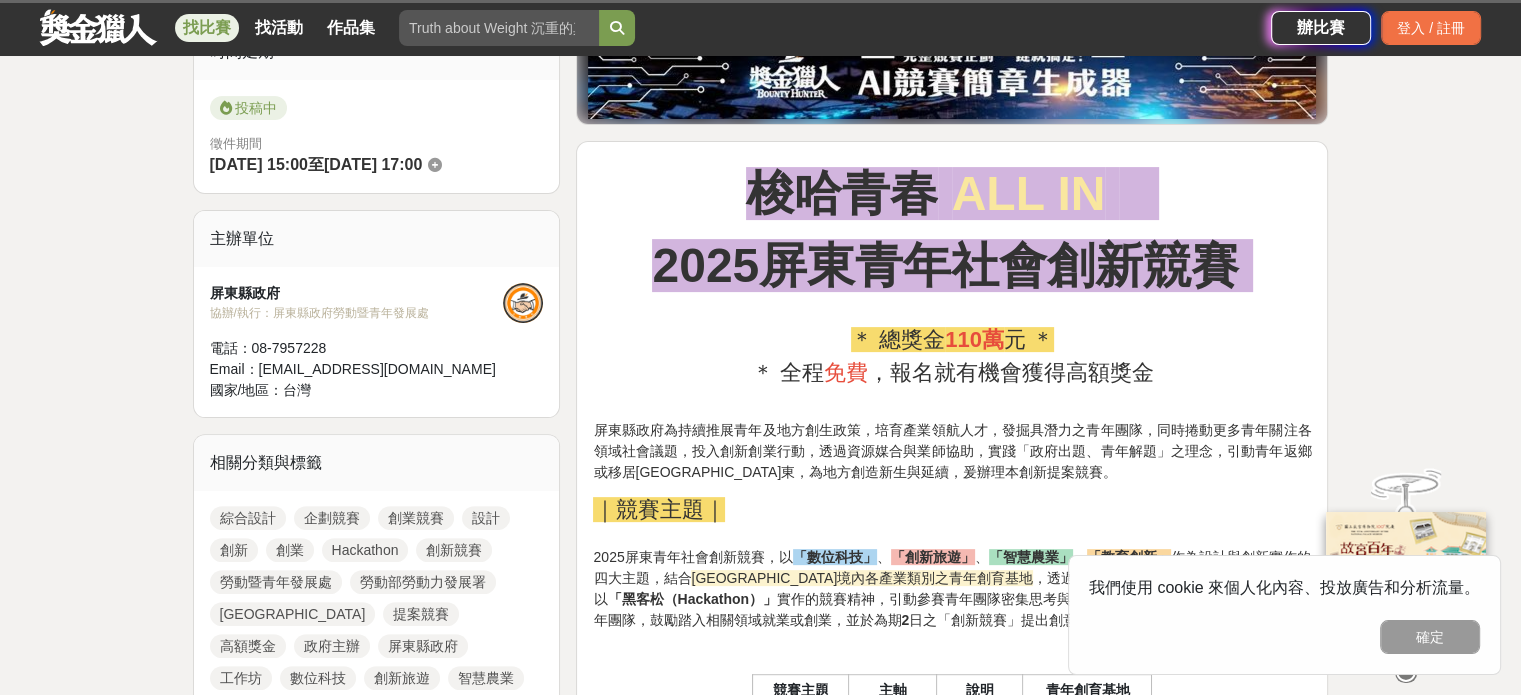 scroll, scrollTop: 532, scrollLeft: 0, axis: vertical 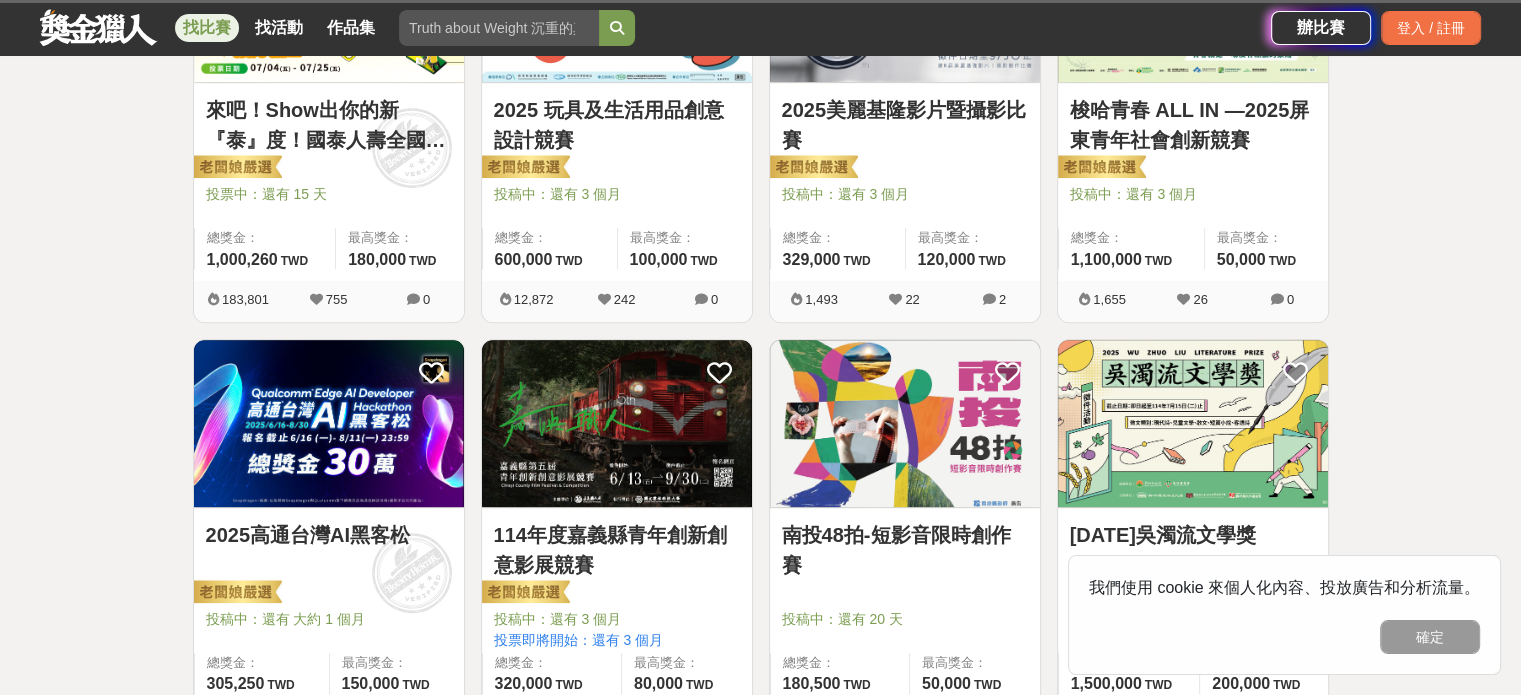drag, startPoint x: 430, startPoint y: 312, endPoint x: 46, endPoint y: 315, distance: 384.01172 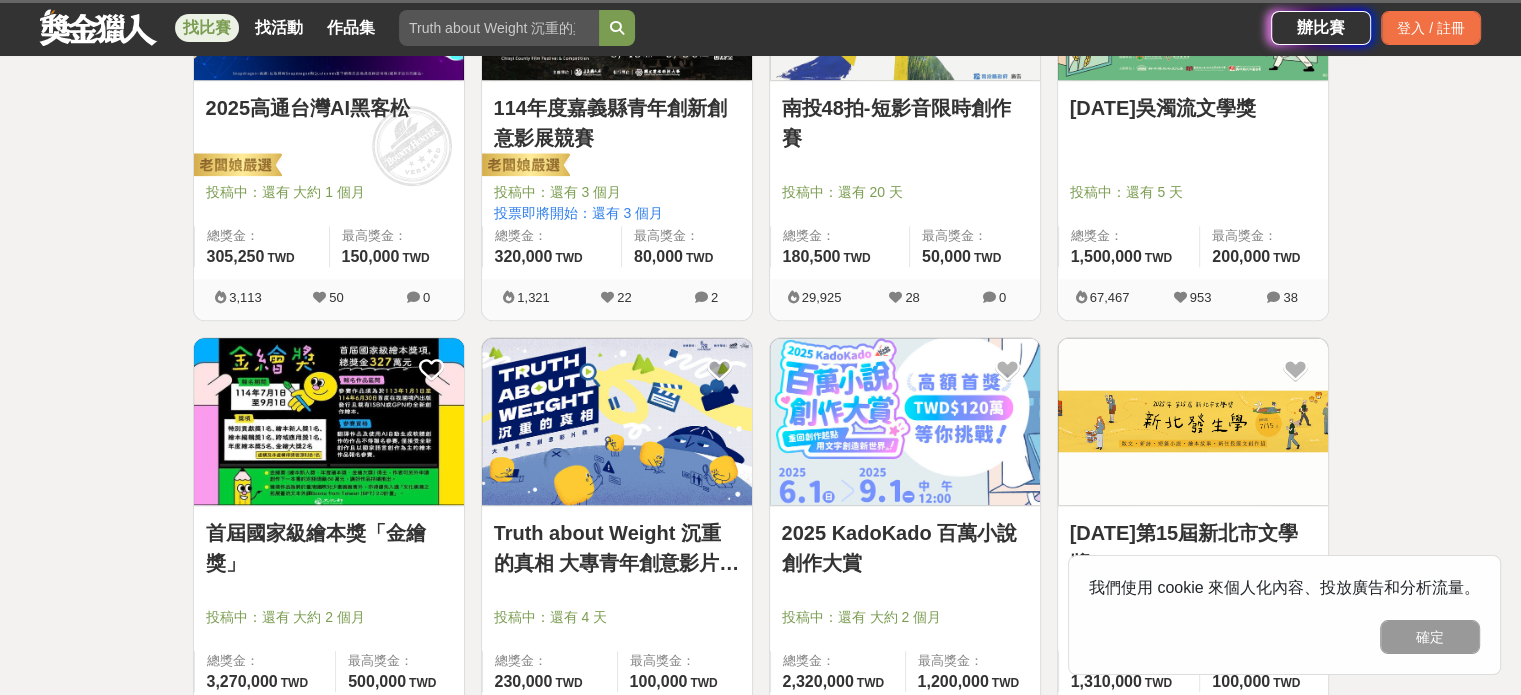 scroll, scrollTop: 1367, scrollLeft: 0, axis: vertical 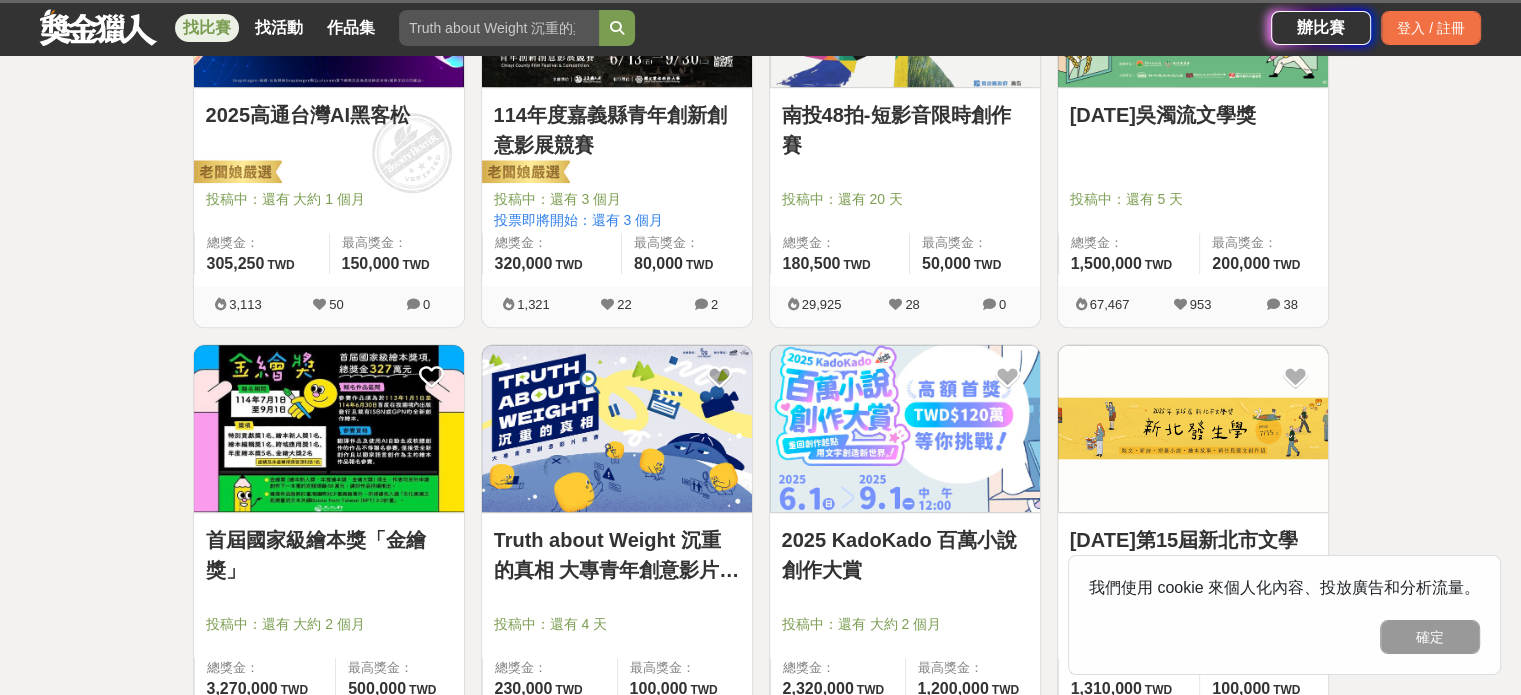 click on "2025高通台灣AI黑客松" at bounding box center (329, 115) 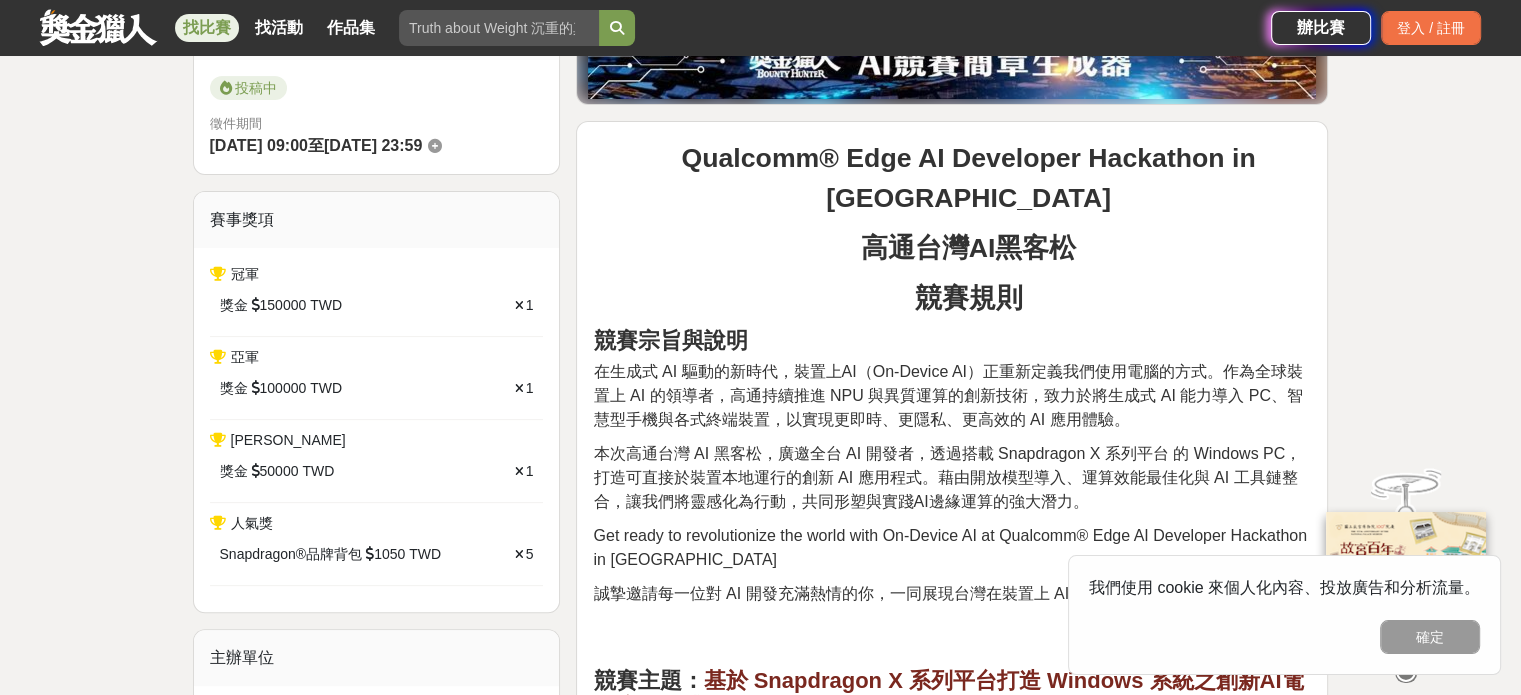 scroll, scrollTop: 555, scrollLeft: 0, axis: vertical 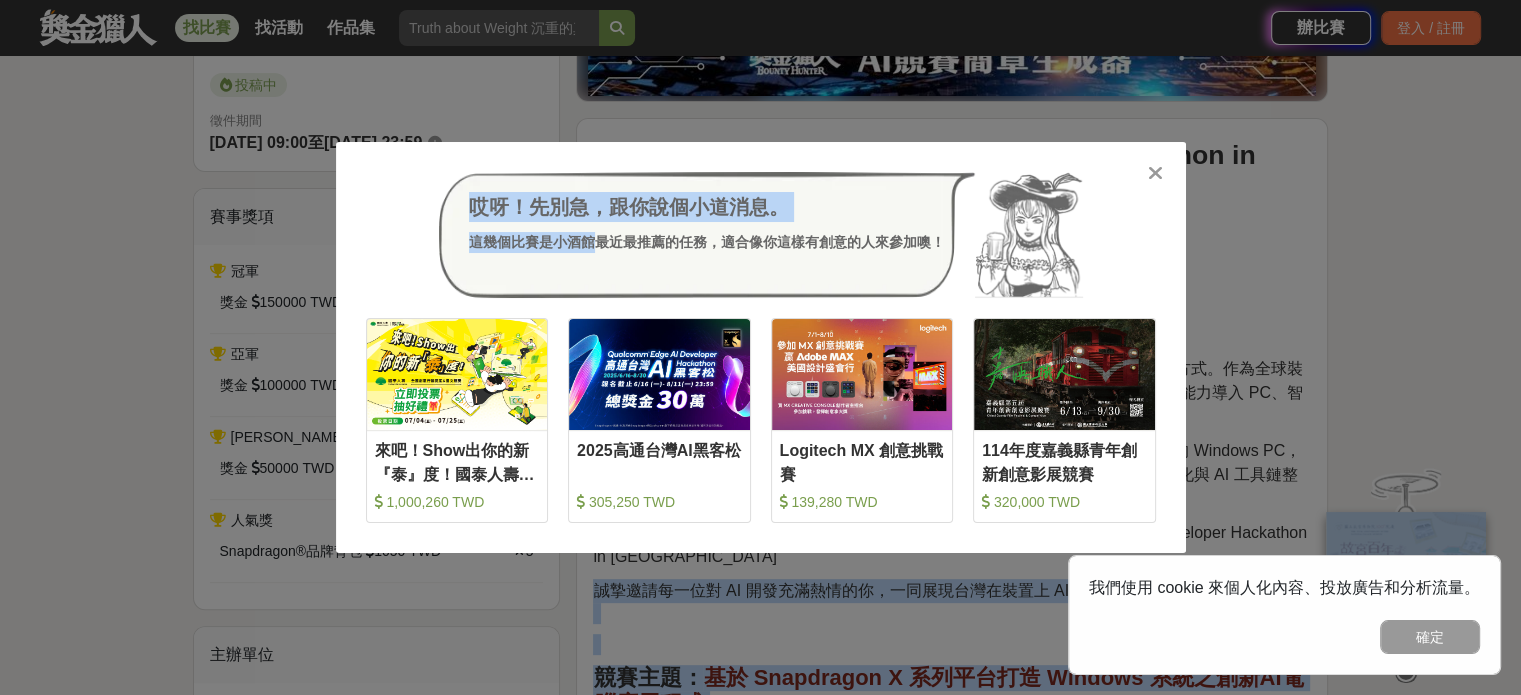 drag, startPoint x: 1203, startPoint y: 546, endPoint x: 595, endPoint y: 294, distance: 658.15497 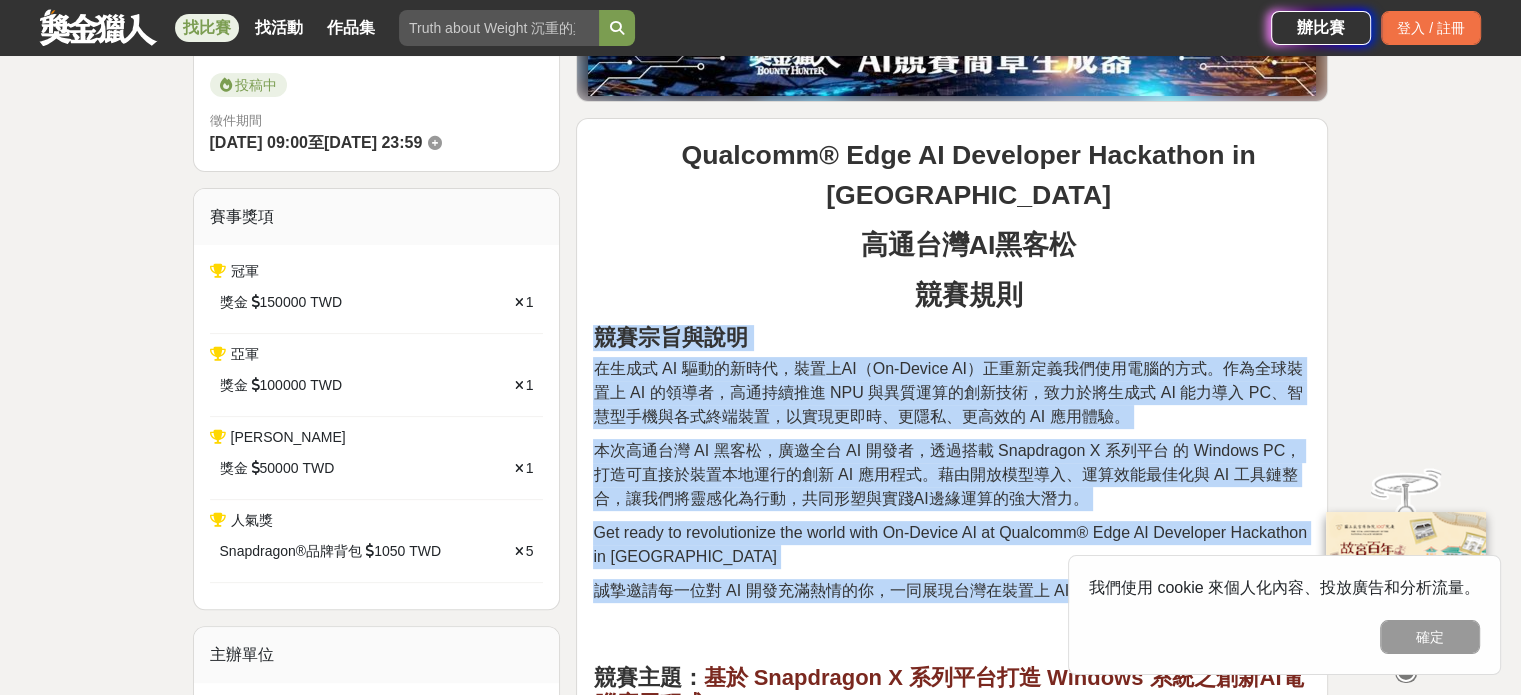 drag, startPoint x: 592, startPoint y: 295, endPoint x: 1200, endPoint y: 549, distance: 658.92334 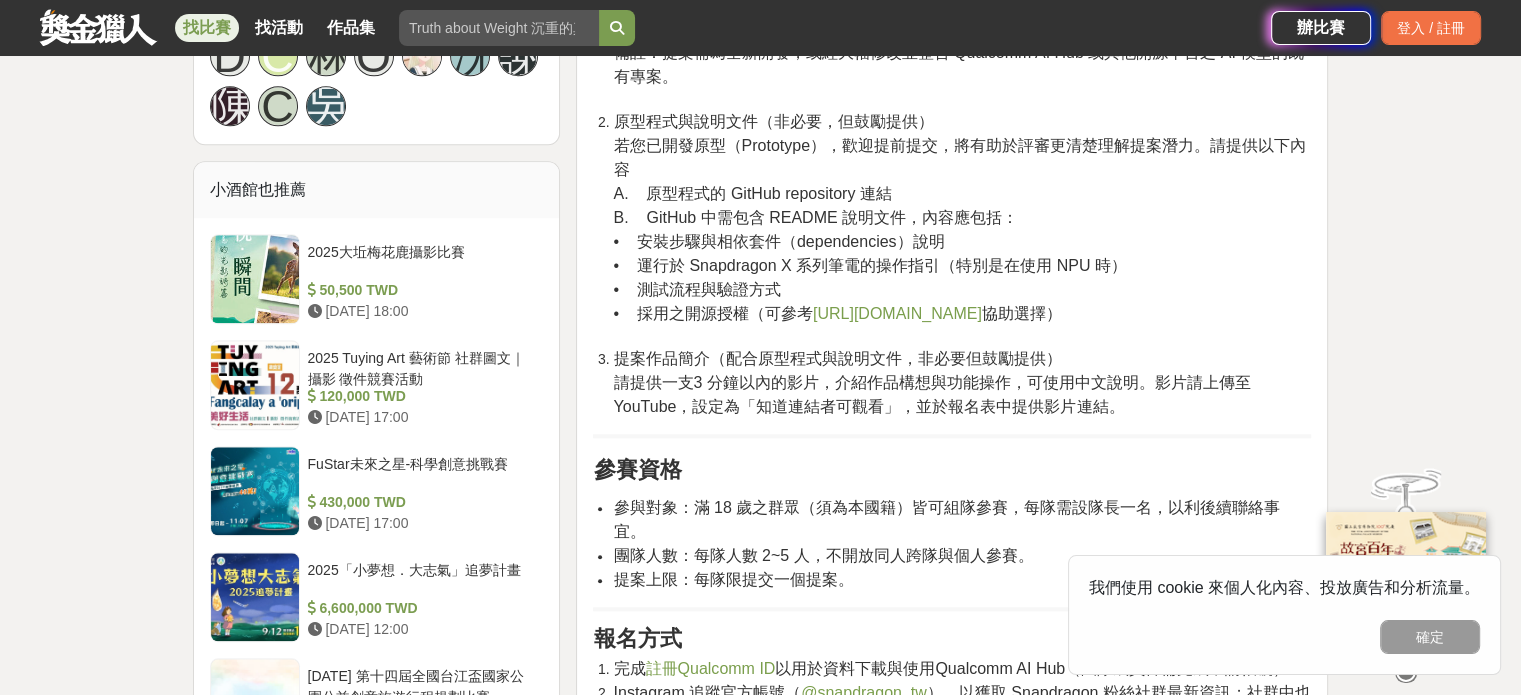 scroll, scrollTop: 1926, scrollLeft: 0, axis: vertical 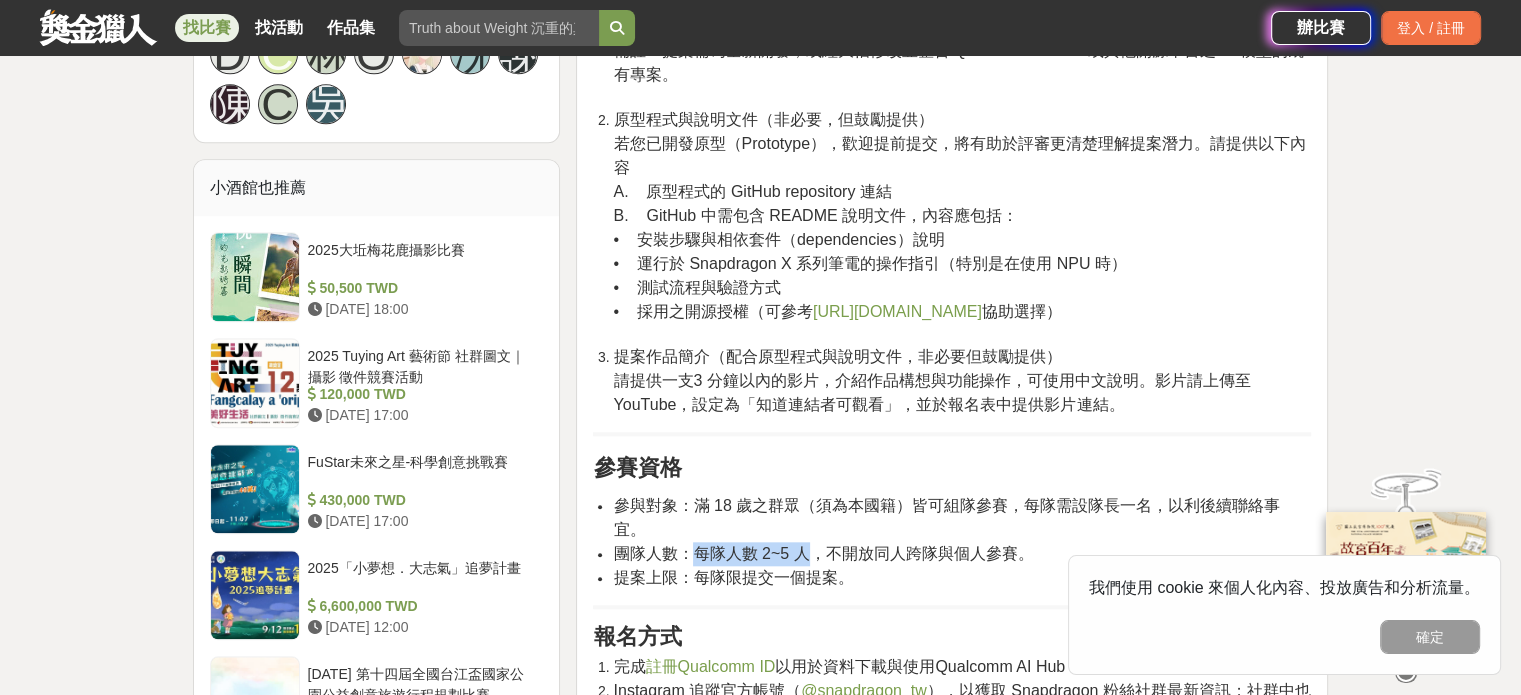 drag, startPoint x: 802, startPoint y: 486, endPoint x: 694, endPoint y: 485, distance: 108.00463 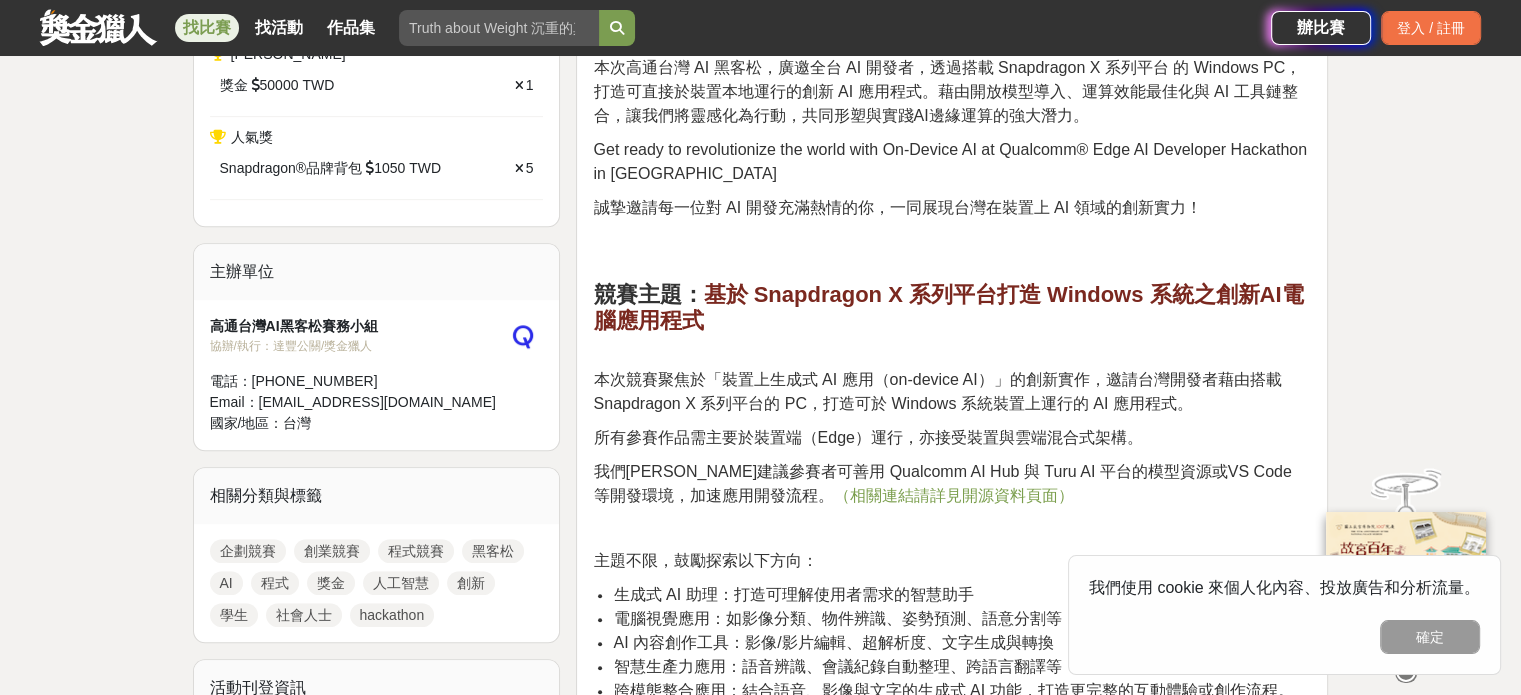 scroll, scrollTop: 920, scrollLeft: 0, axis: vertical 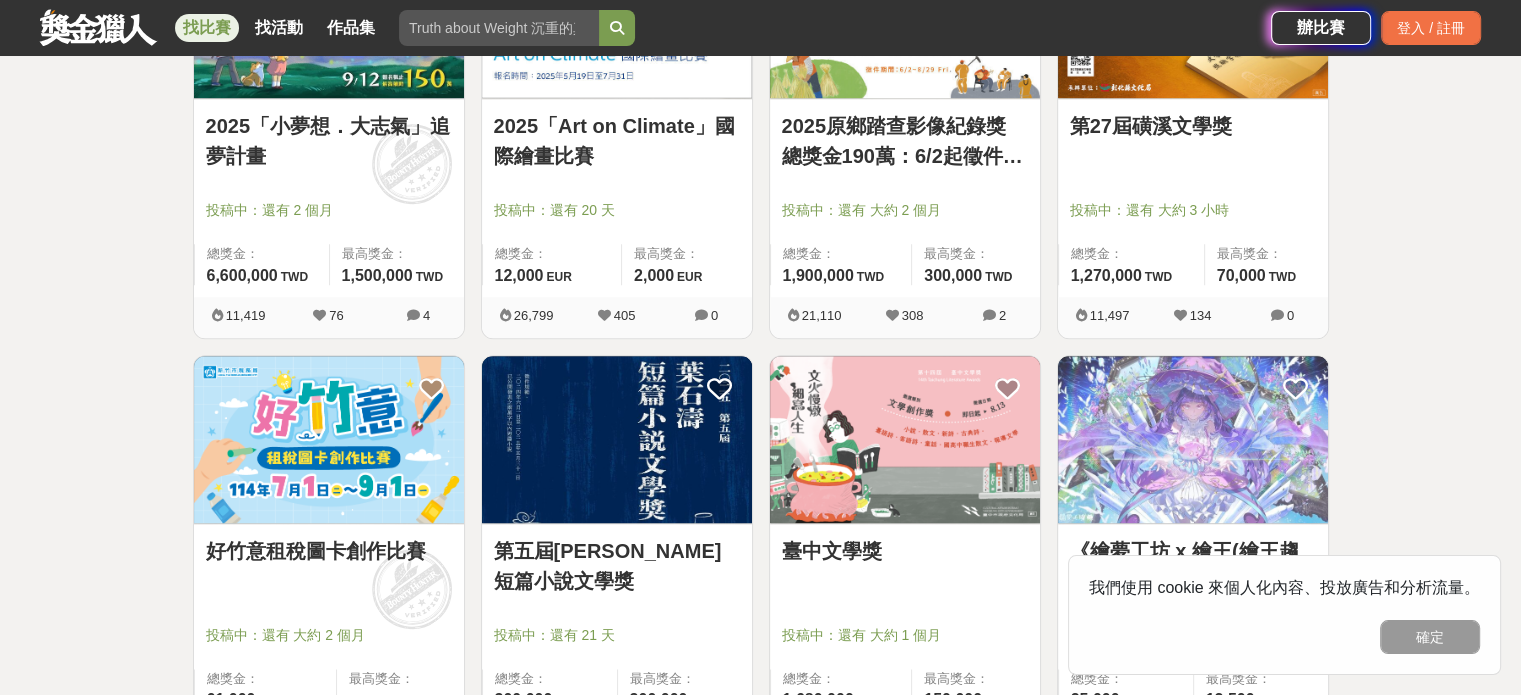drag, startPoint x: 596, startPoint y: 275, endPoint x: 52, endPoint y: 399, distance: 557.9534 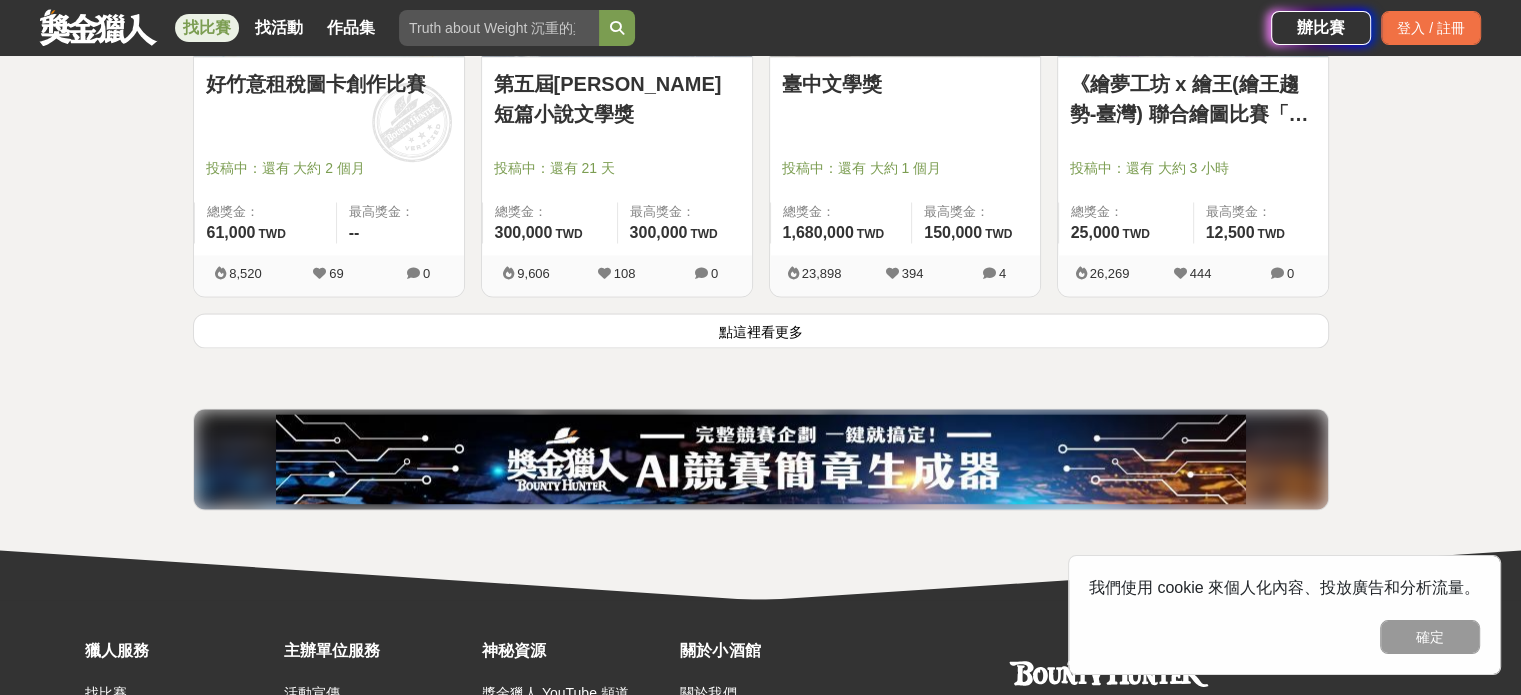 scroll, scrollTop: 2693, scrollLeft: 0, axis: vertical 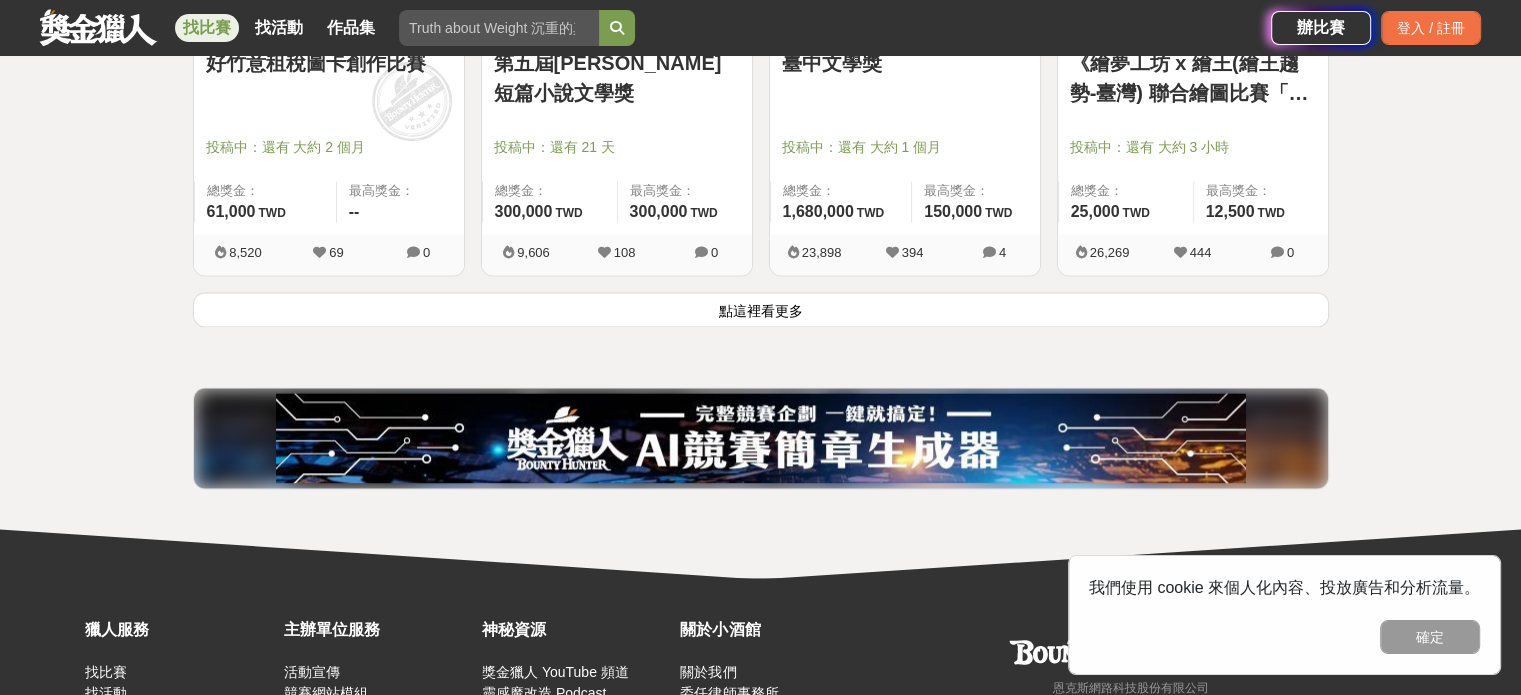 click on "點這裡看更多" at bounding box center (761, 309) 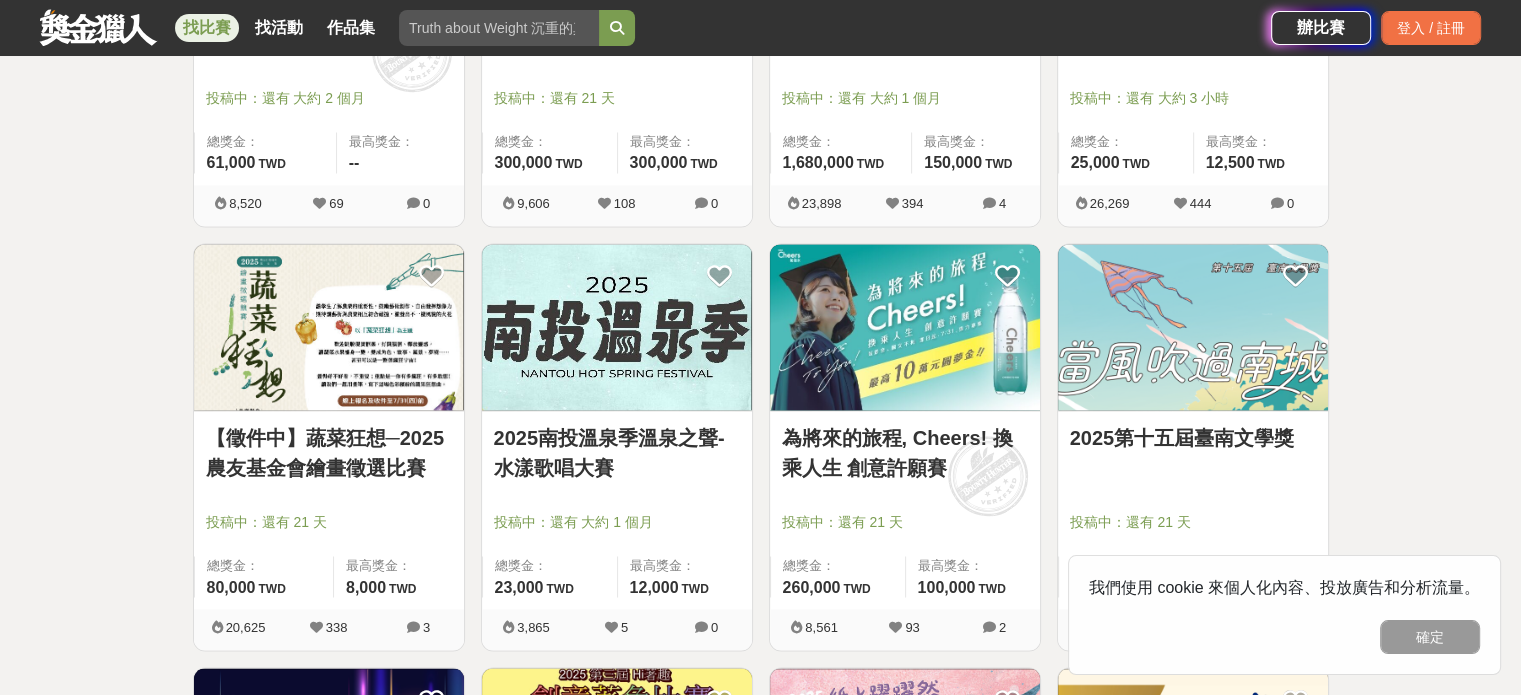 scroll, scrollTop: 2743, scrollLeft: 0, axis: vertical 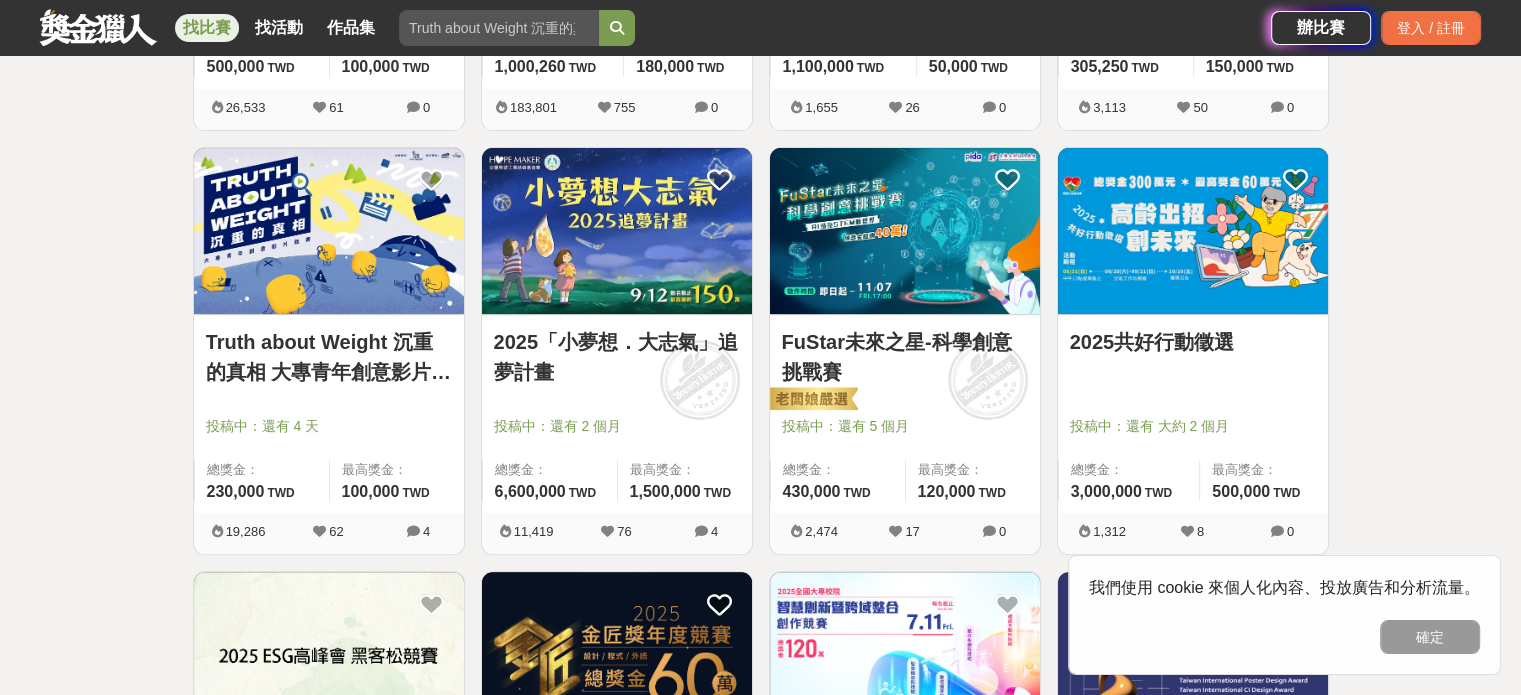 click on "2025共好行動徵選" at bounding box center [1193, 342] 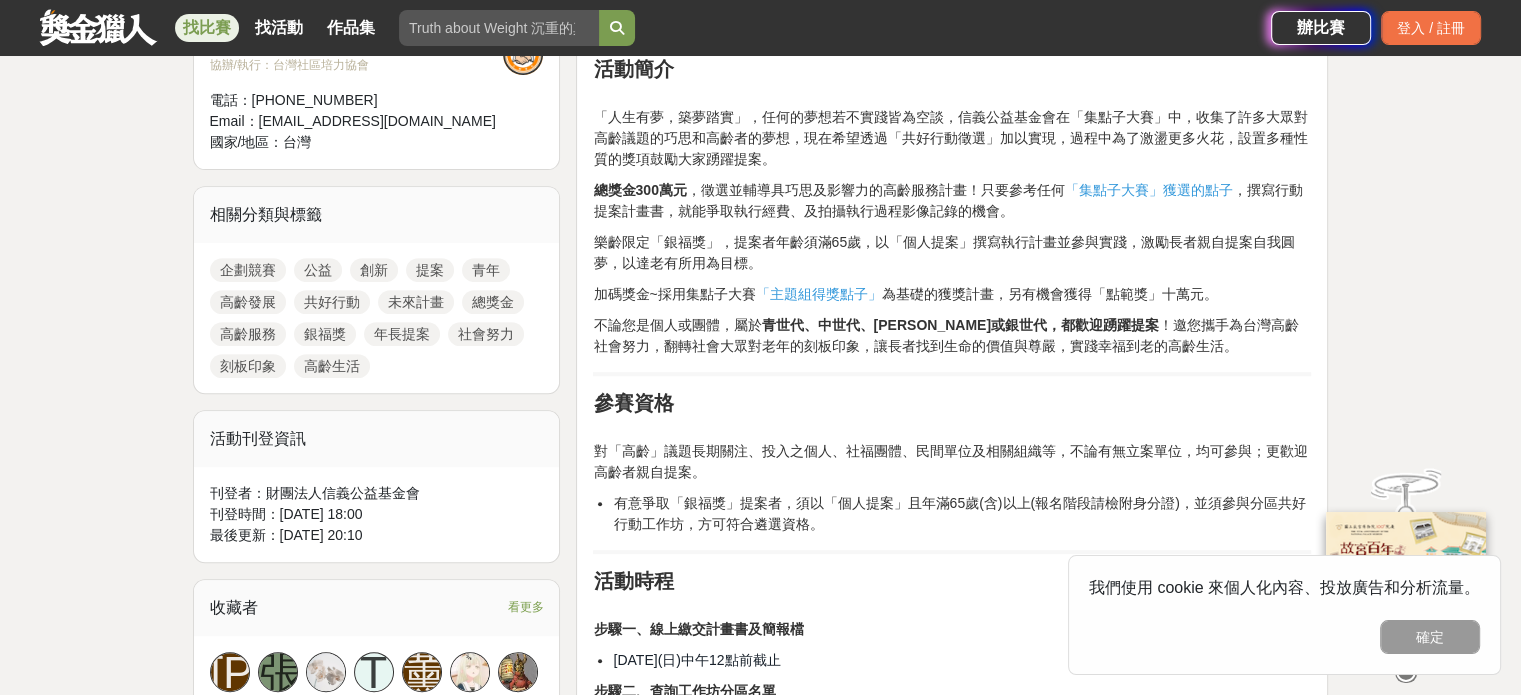 scroll, scrollTop: 775, scrollLeft: 0, axis: vertical 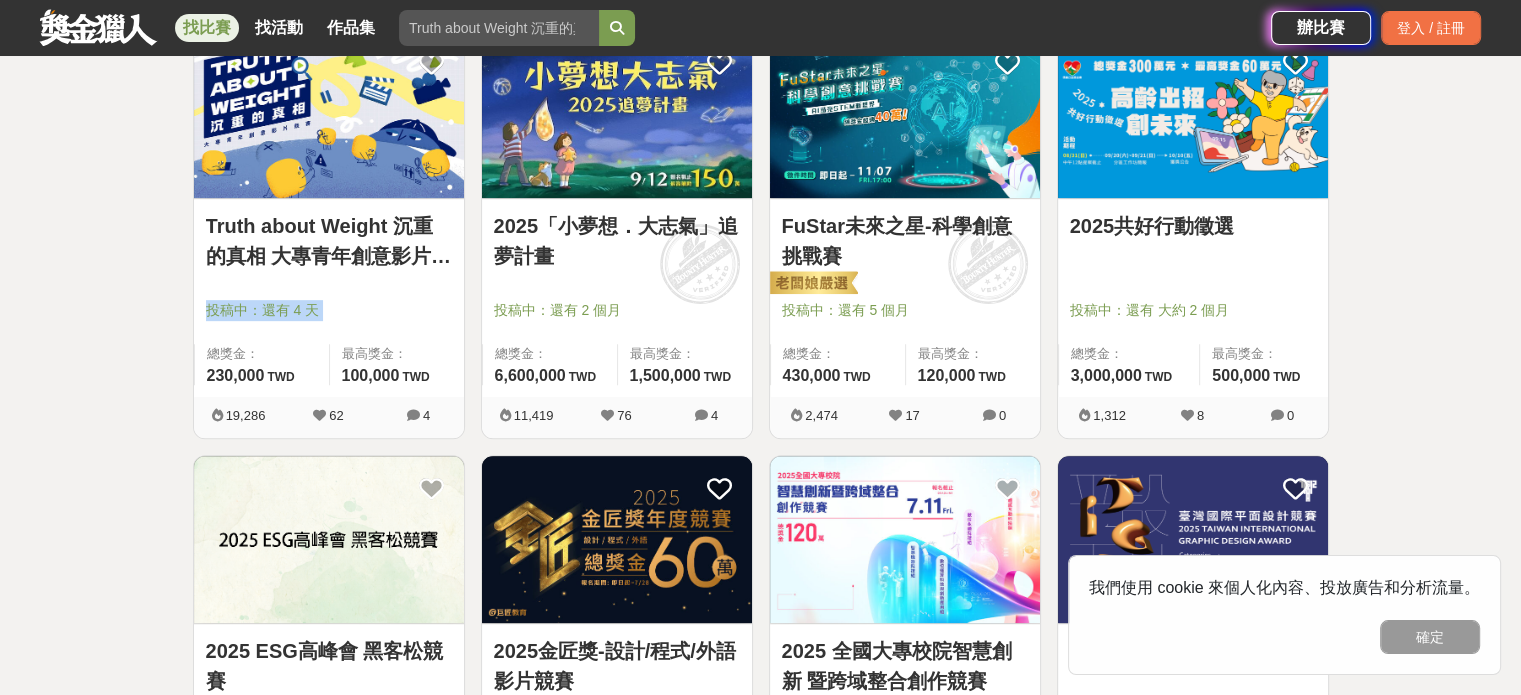 drag, startPoint x: 610, startPoint y: 458, endPoint x: 96, endPoint y: 338, distance: 527.82196 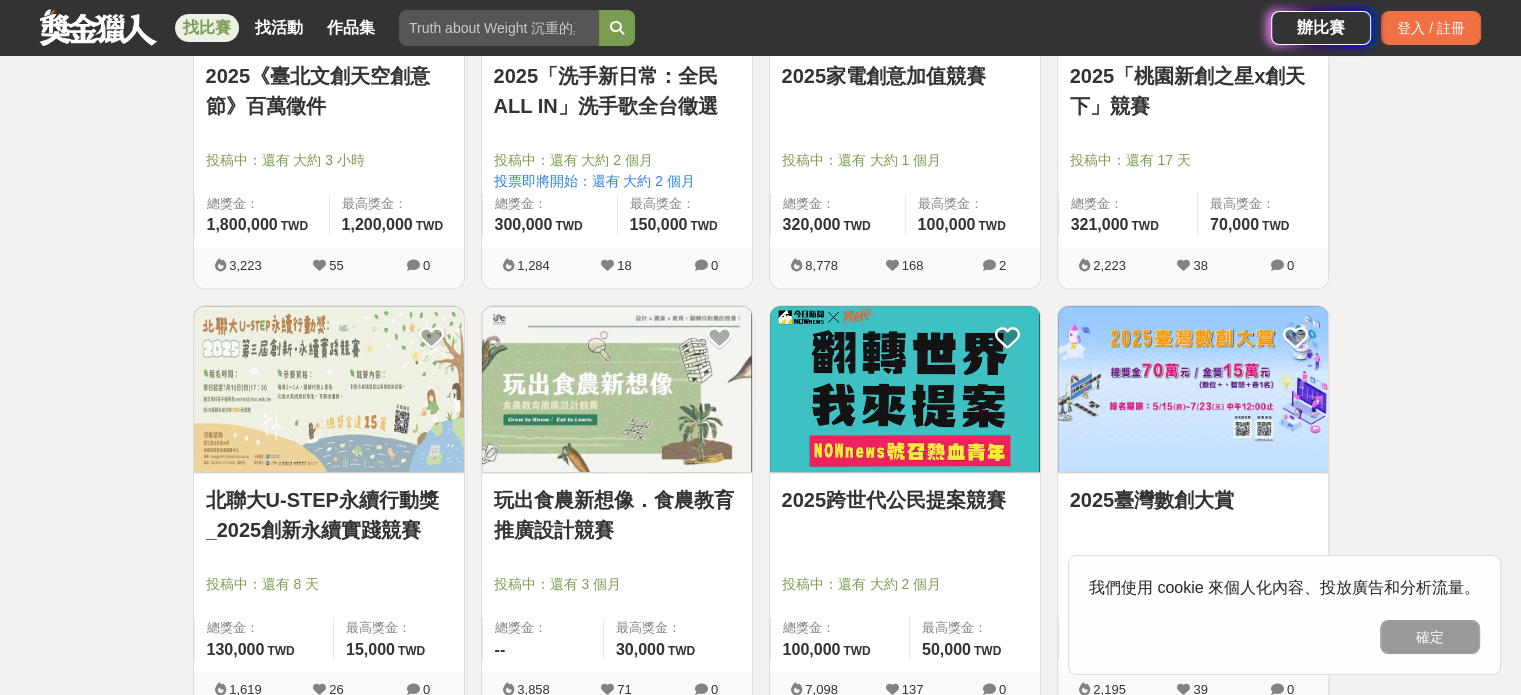 scroll, scrollTop: 1856, scrollLeft: 0, axis: vertical 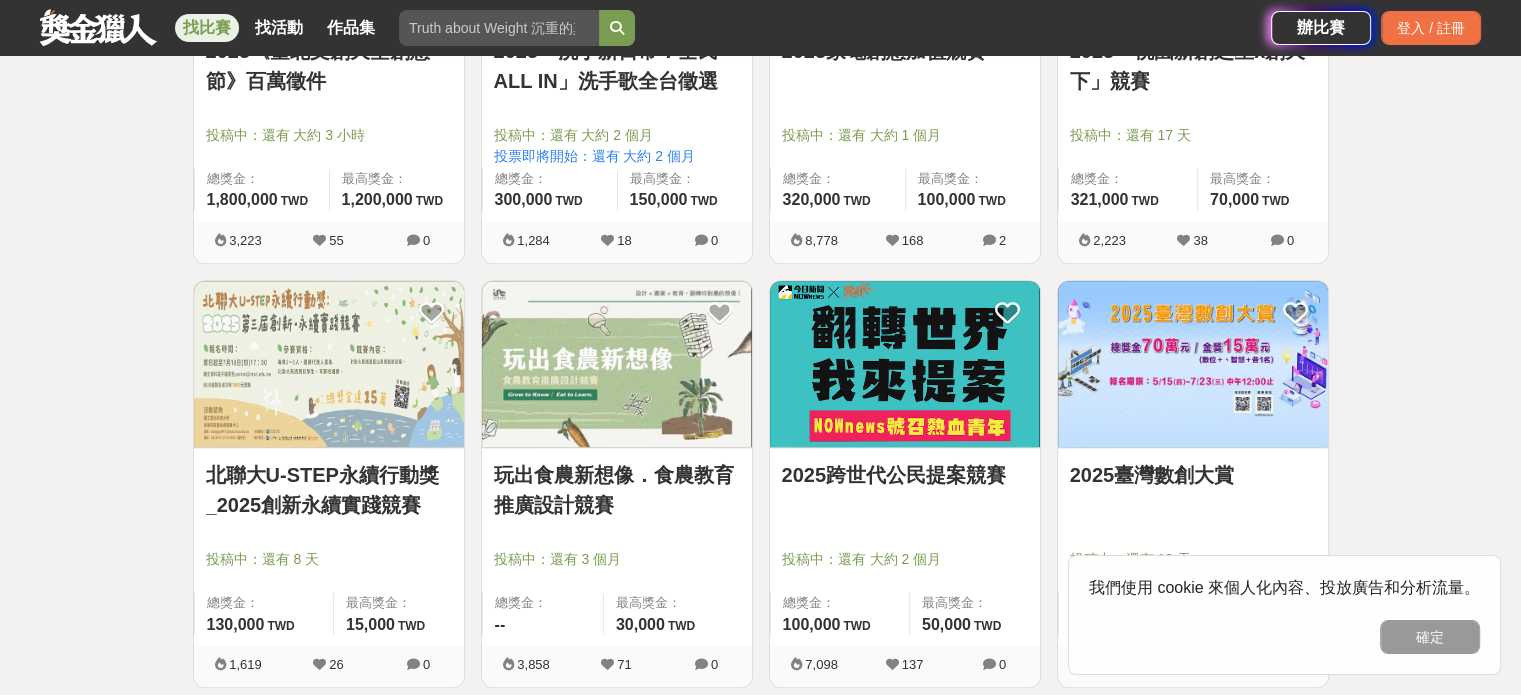 click on "玩出食農新想像．食農教育推廣設計競賽" at bounding box center (617, 490) 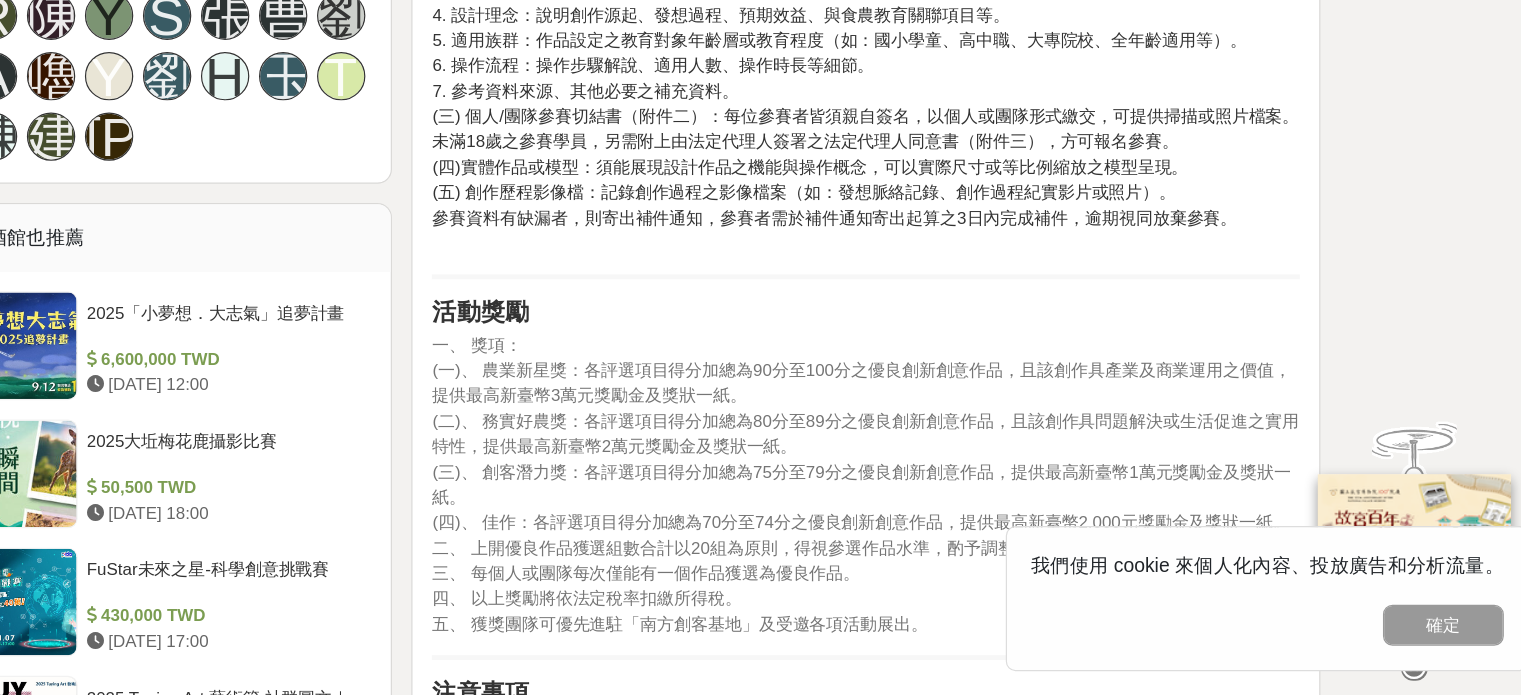 scroll, scrollTop: 1413, scrollLeft: 0, axis: vertical 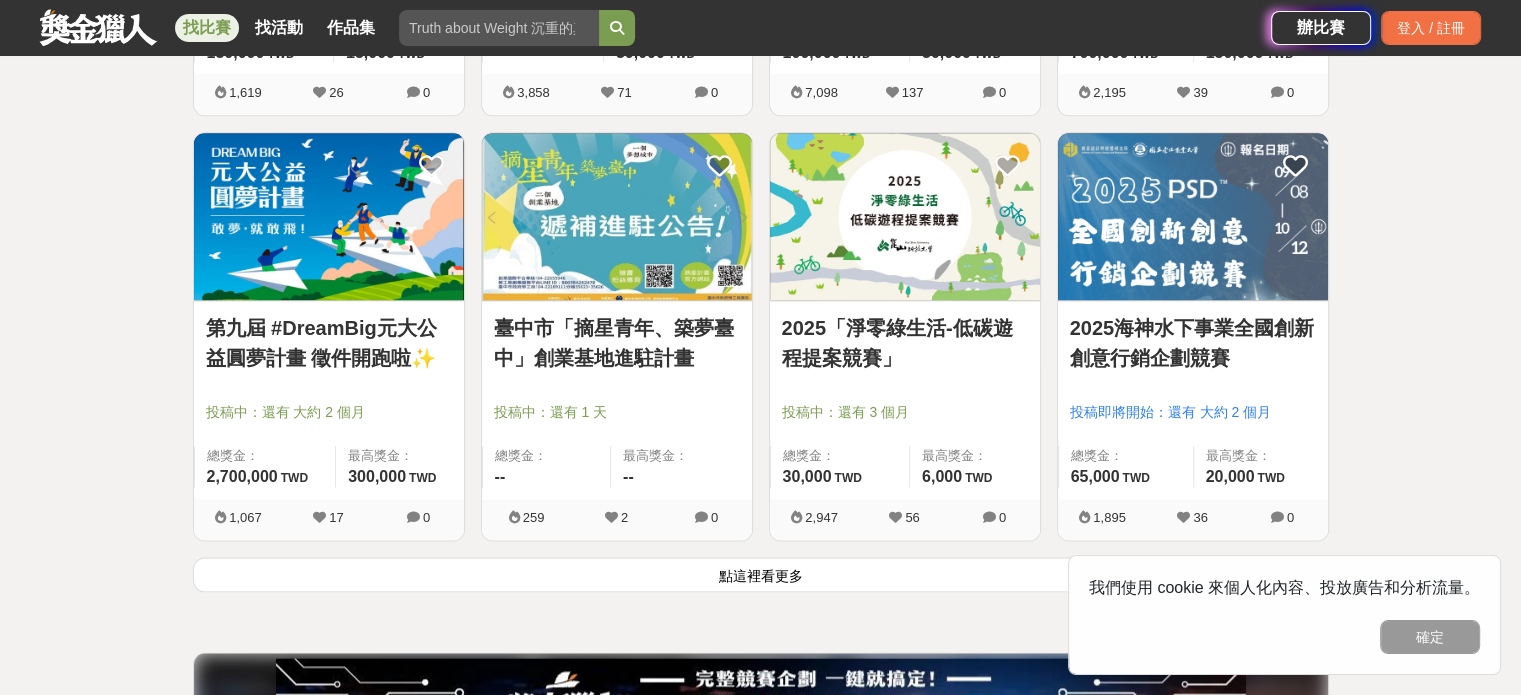 click on "2025海神水下事業全國創新創意行銷企劃競賽" at bounding box center (1193, 343) 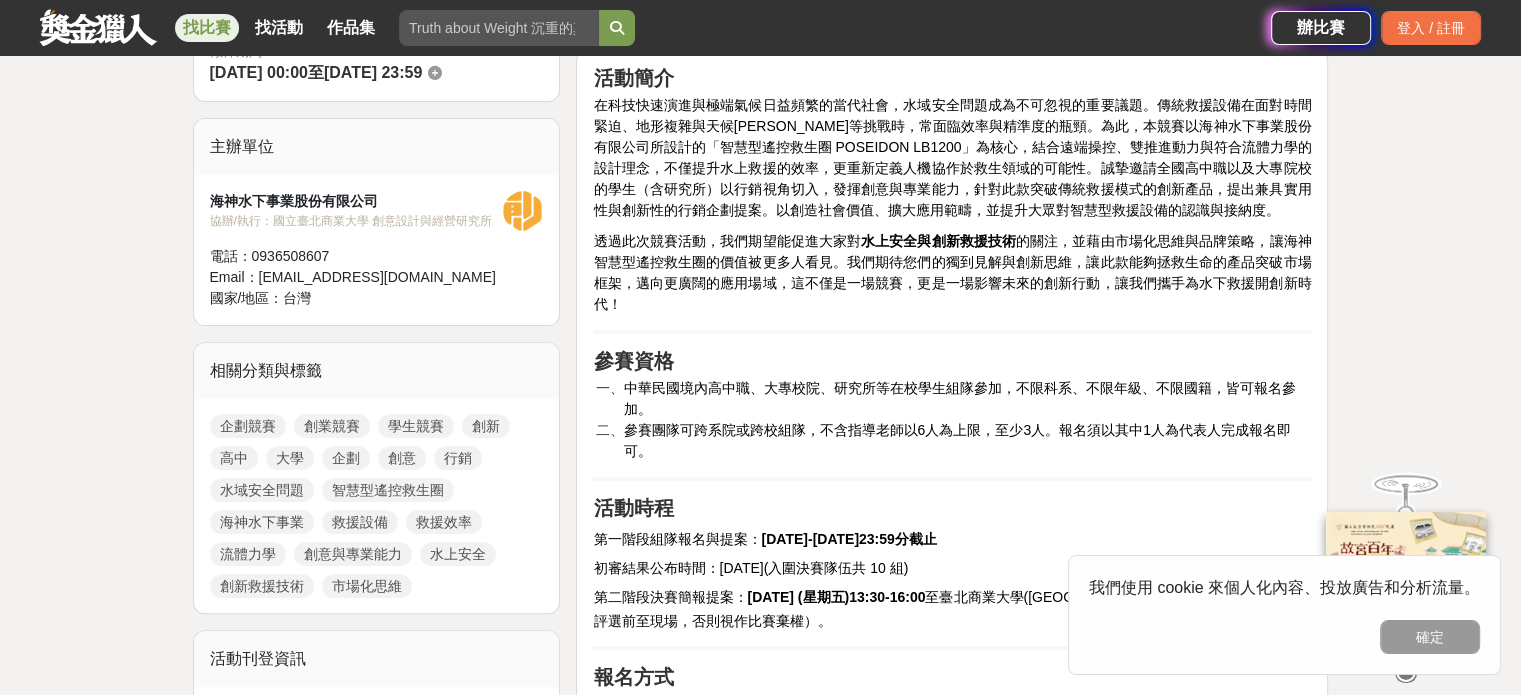 scroll, scrollTop: 625, scrollLeft: 0, axis: vertical 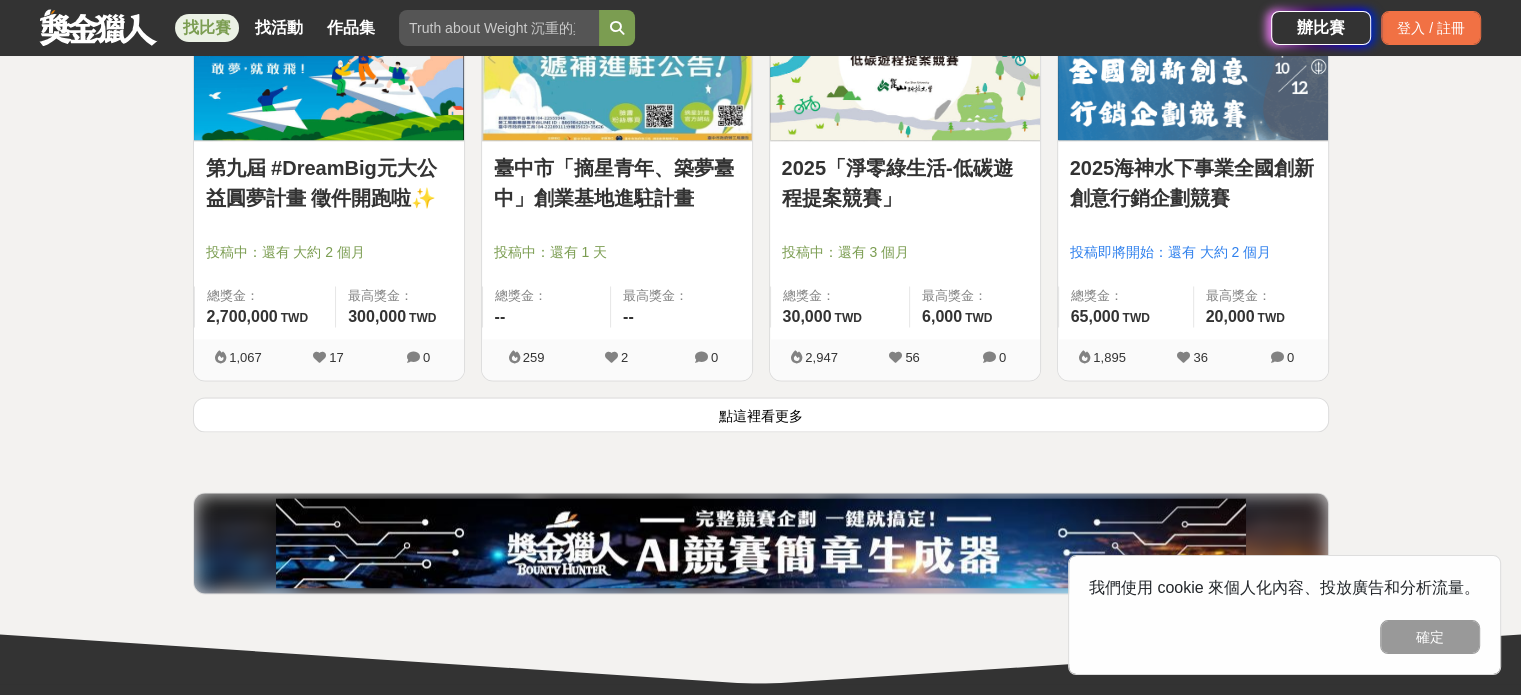 click on "點這裡看更多" at bounding box center [761, 414] 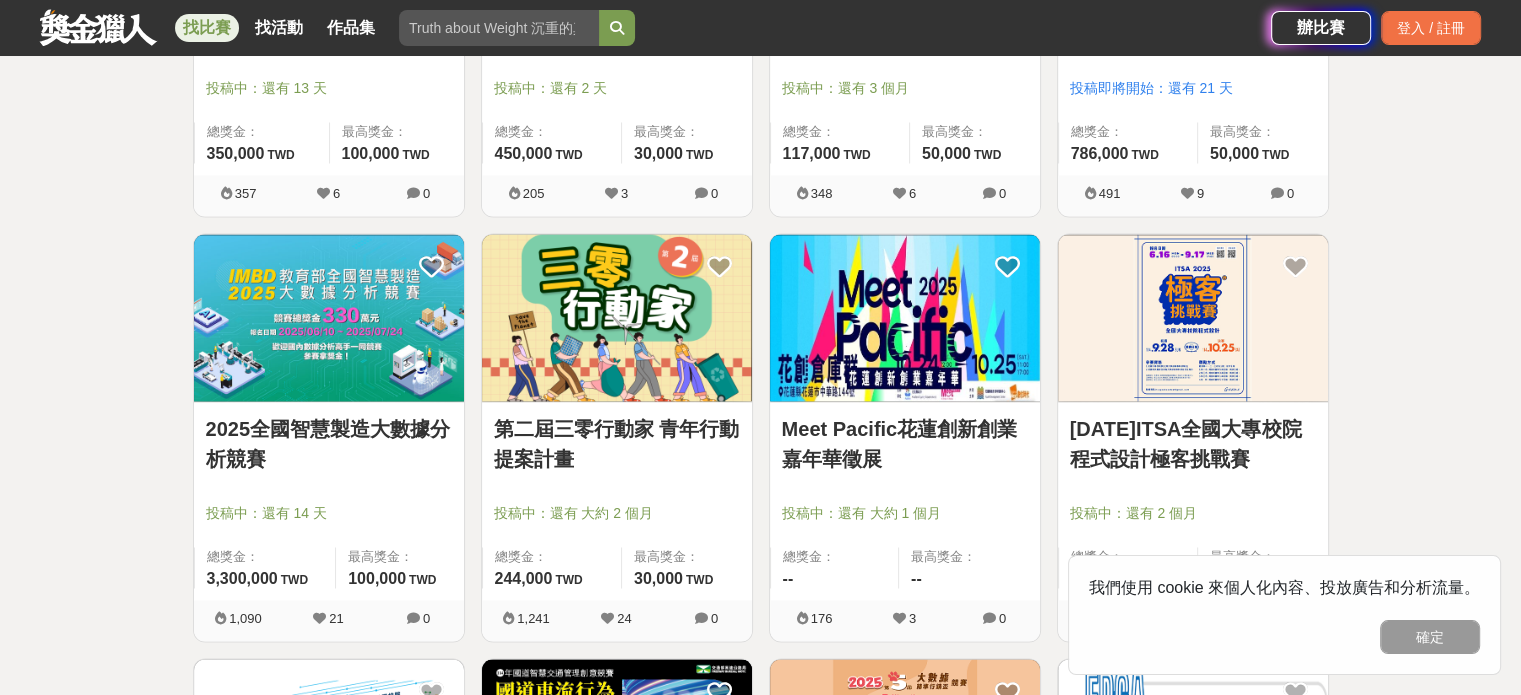 scroll, scrollTop: 3176, scrollLeft: 0, axis: vertical 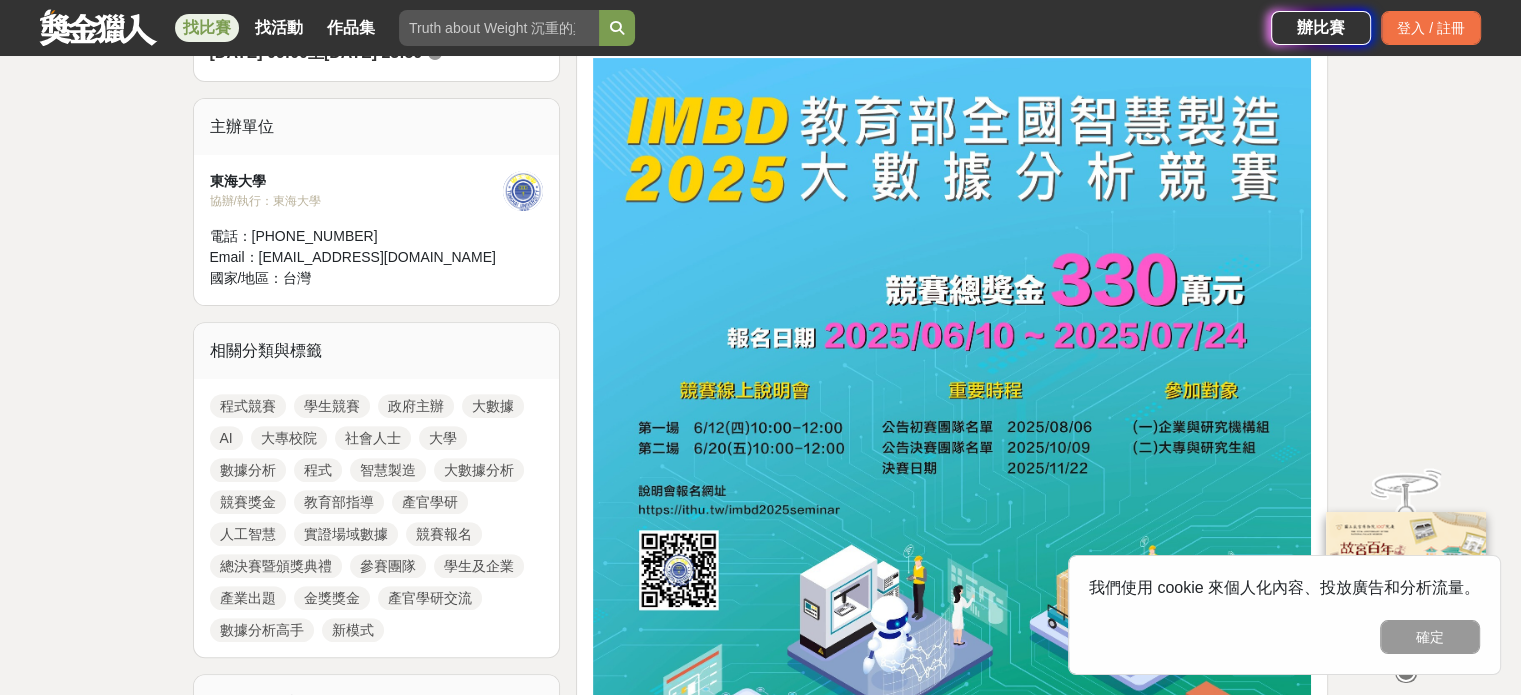 drag, startPoint x: 332, startPoint y: 420, endPoint x: 1344, endPoint y: 363, distance: 1013.60394 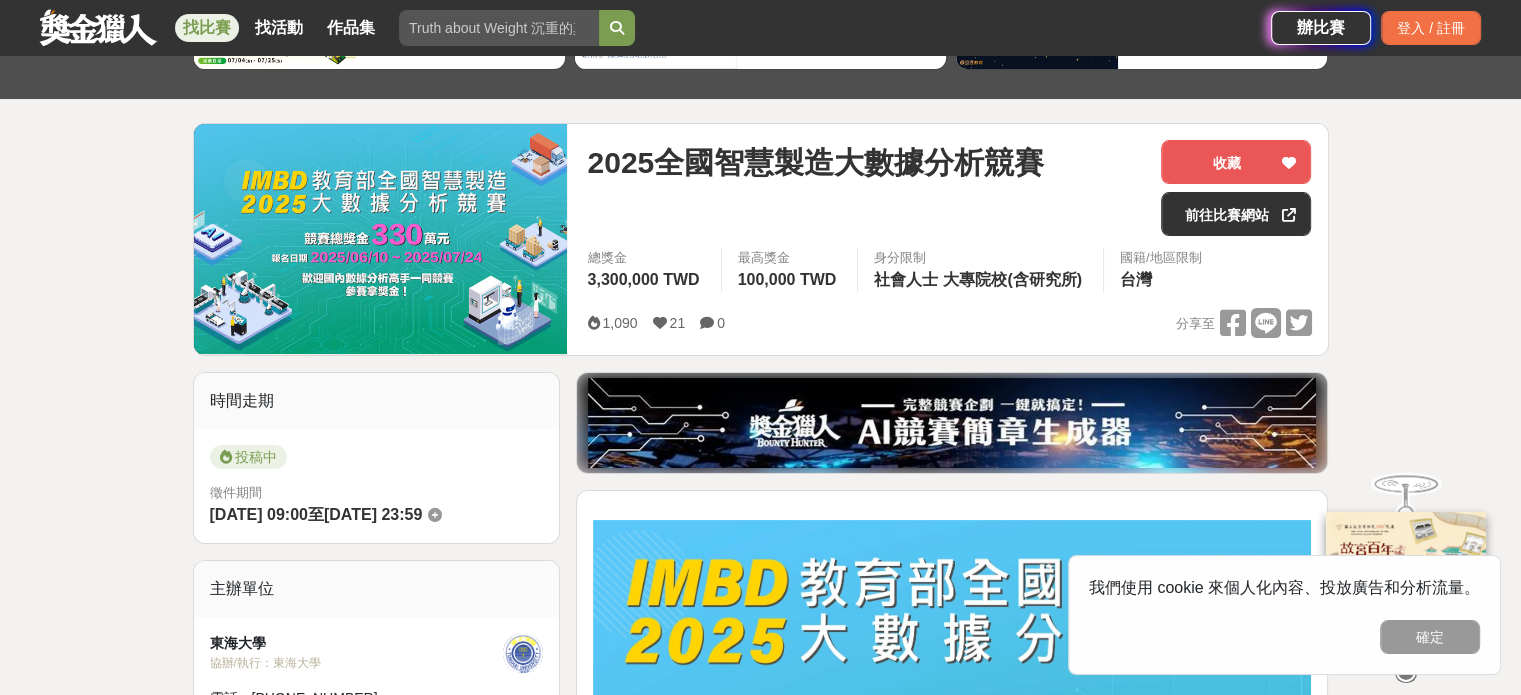 scroll, scrollTop: 176, scrollLeft: 0, axis: vertical 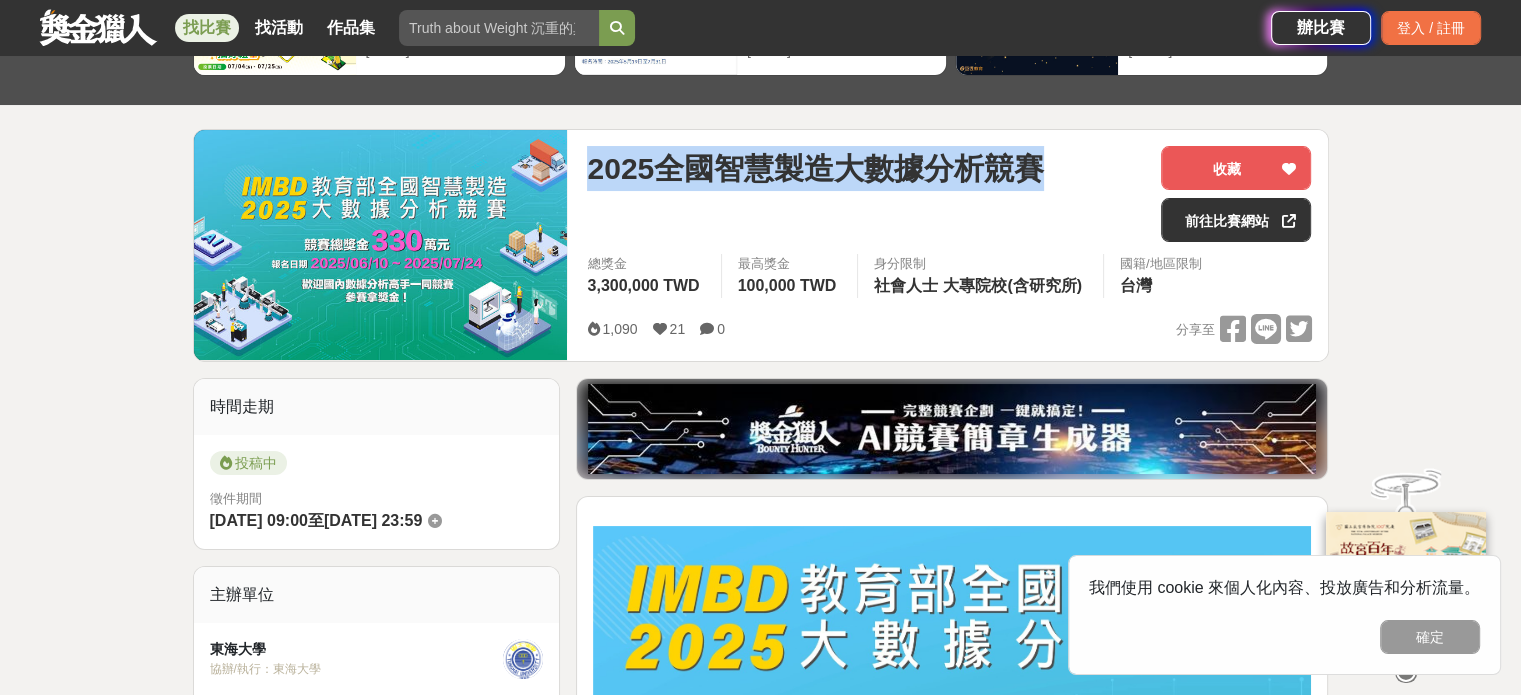 drag, startPoint x: 1050, startPoint y: 167, endPoint x: 584, endPoint y: 169, distance: 466.0043 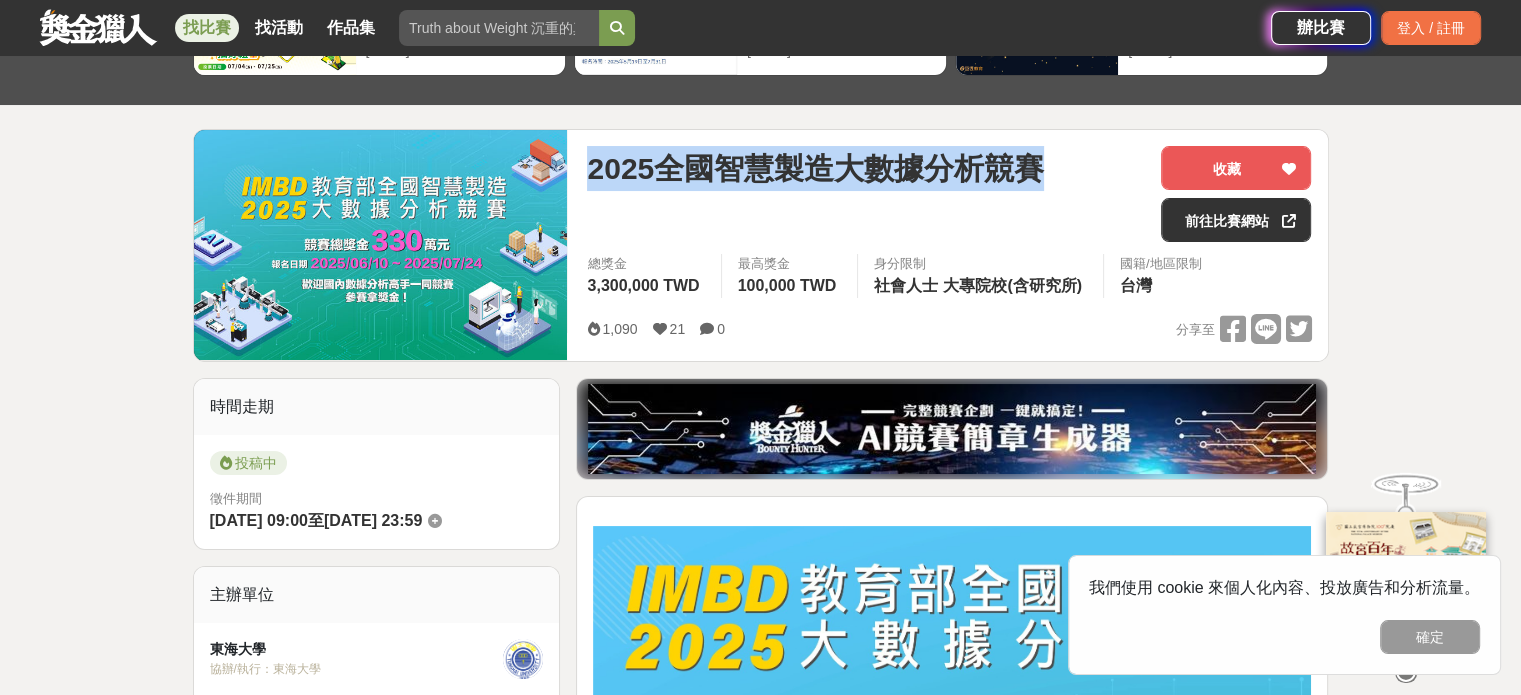 click on "2025全國智慧製造大數據分析競賽 收藏 前往比賽網站 總獎金 3,300,000   TWD 最高獎金 100,000   TWD 身分限制 社會人士 大專院校(含研究所) 國籍/地區限制 台灣 1,090 21 0 分享至 收藏 前往比賽網站" at bounding box center [949, 245] 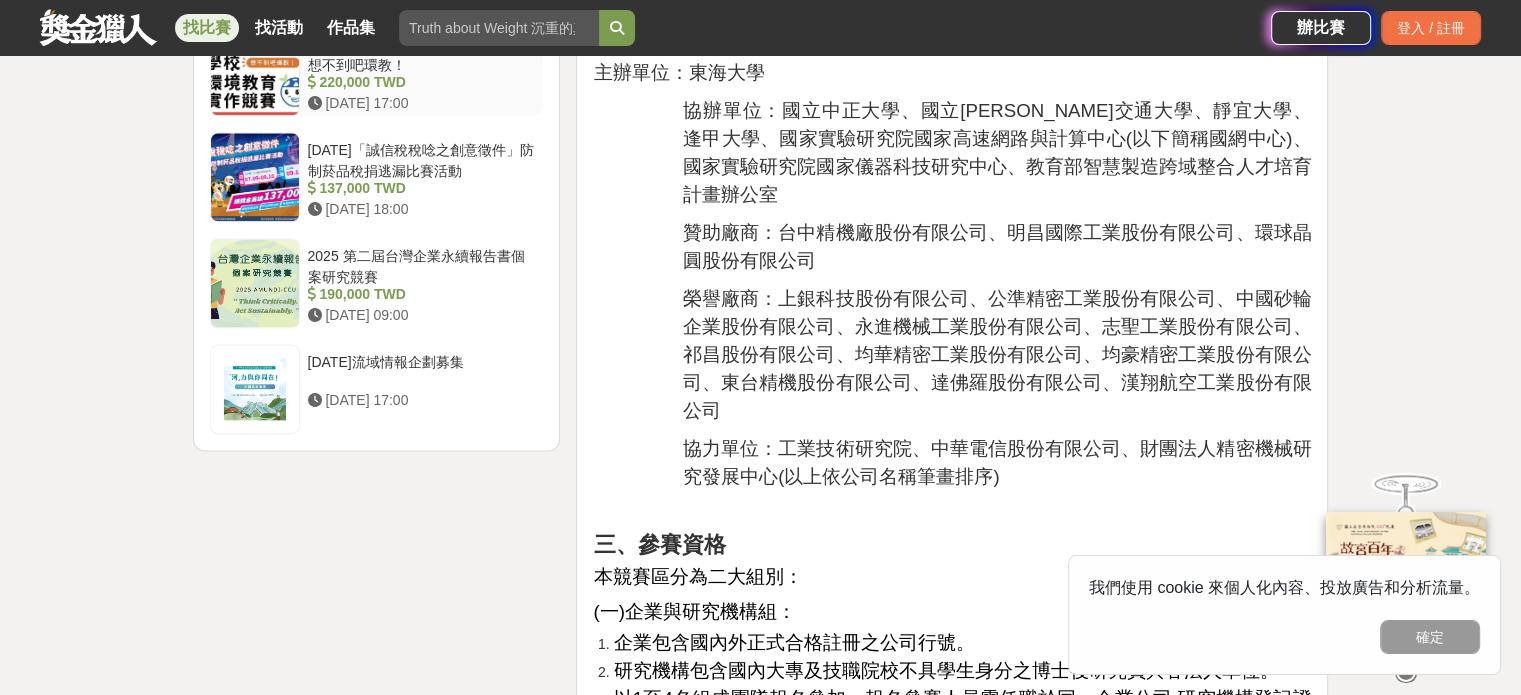 scroll, scrollTop: 2631, scrollLeft: 0, axis: vertical 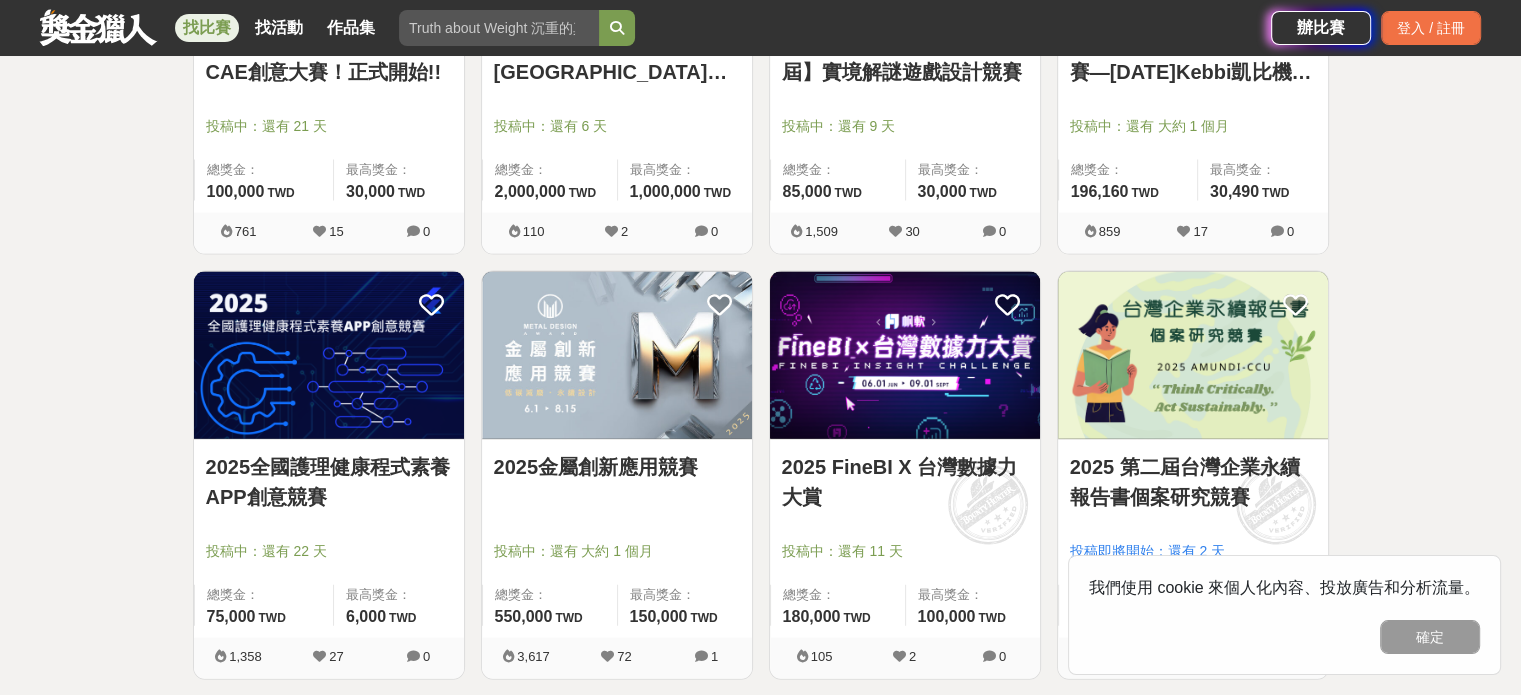 click on "2025 FineBI X 台灣數據力大賞" at bounding box center [905, 482] 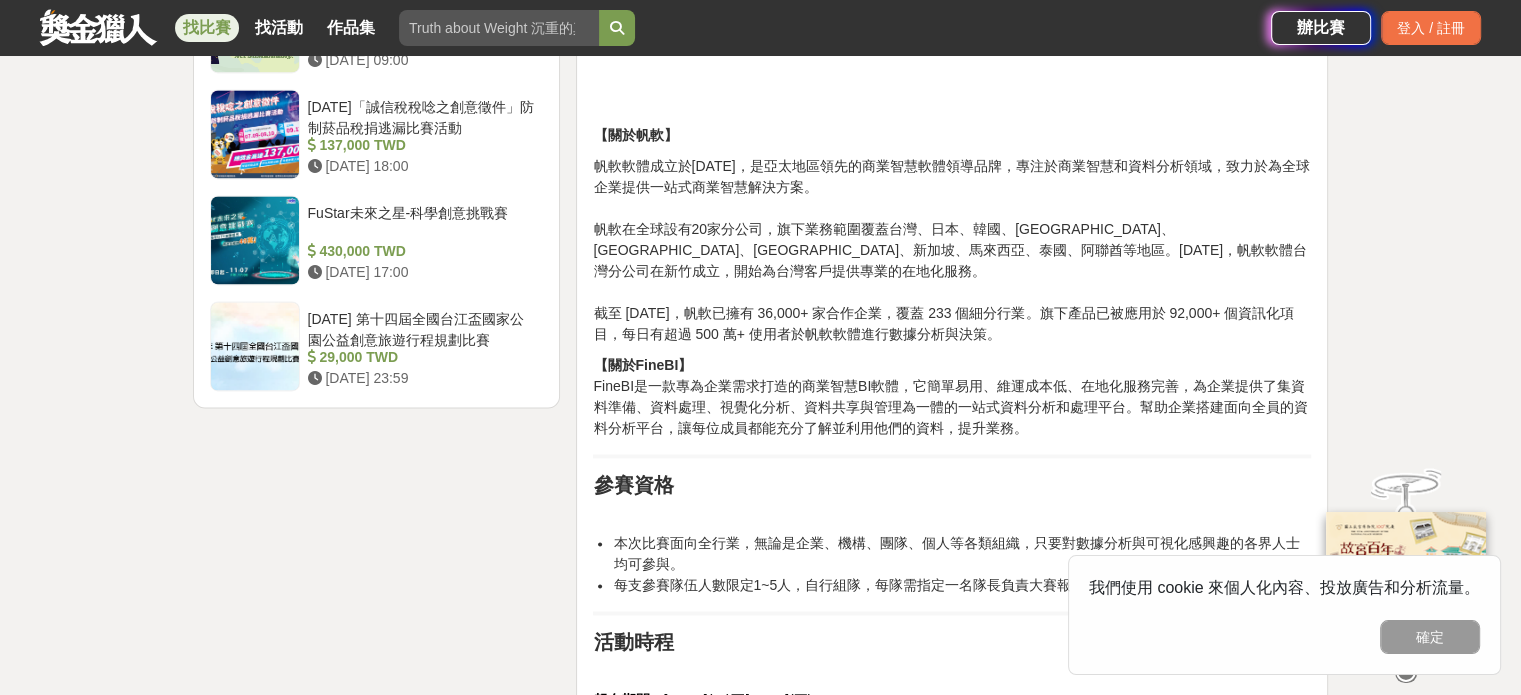 scroll, scrollTop: 2935, scrollLeft: 0, axis: vertical 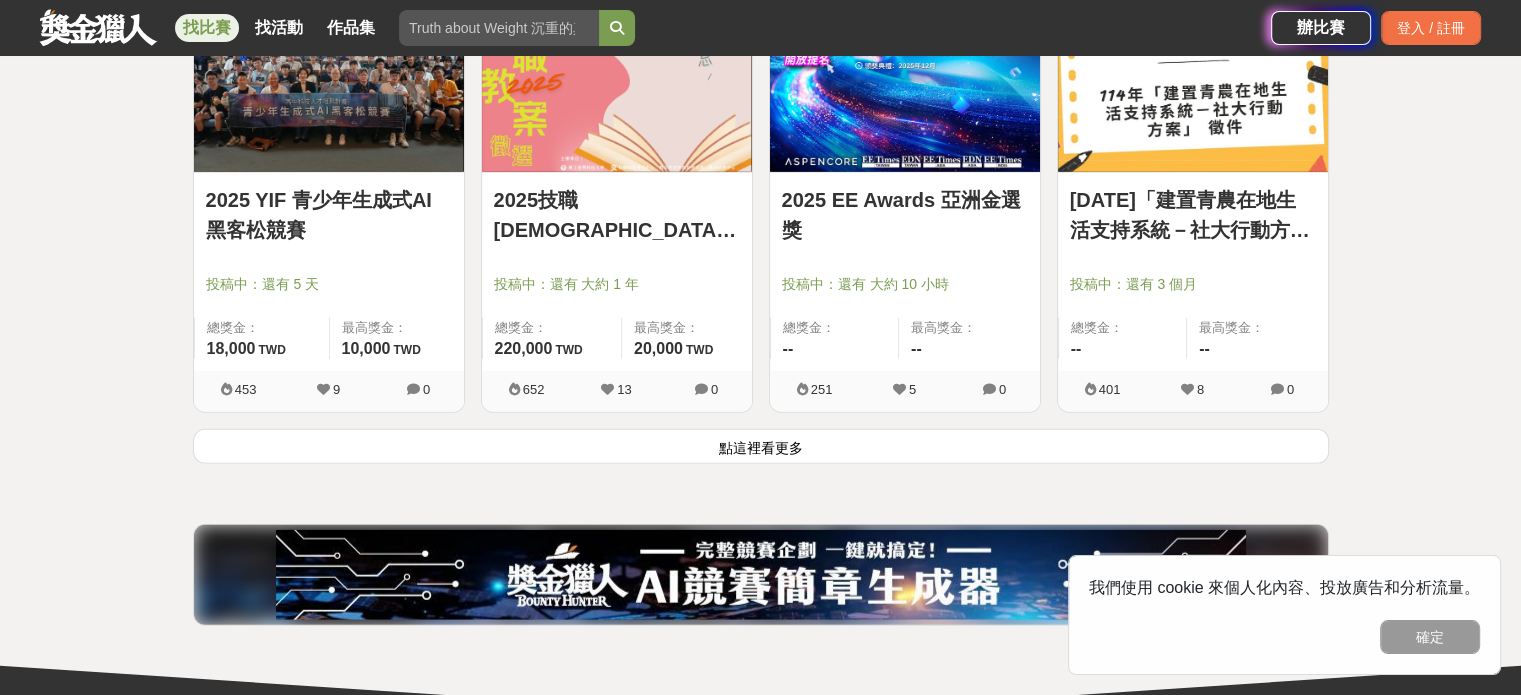 click on "點這裡看更多" at bounding box center [761, 446] 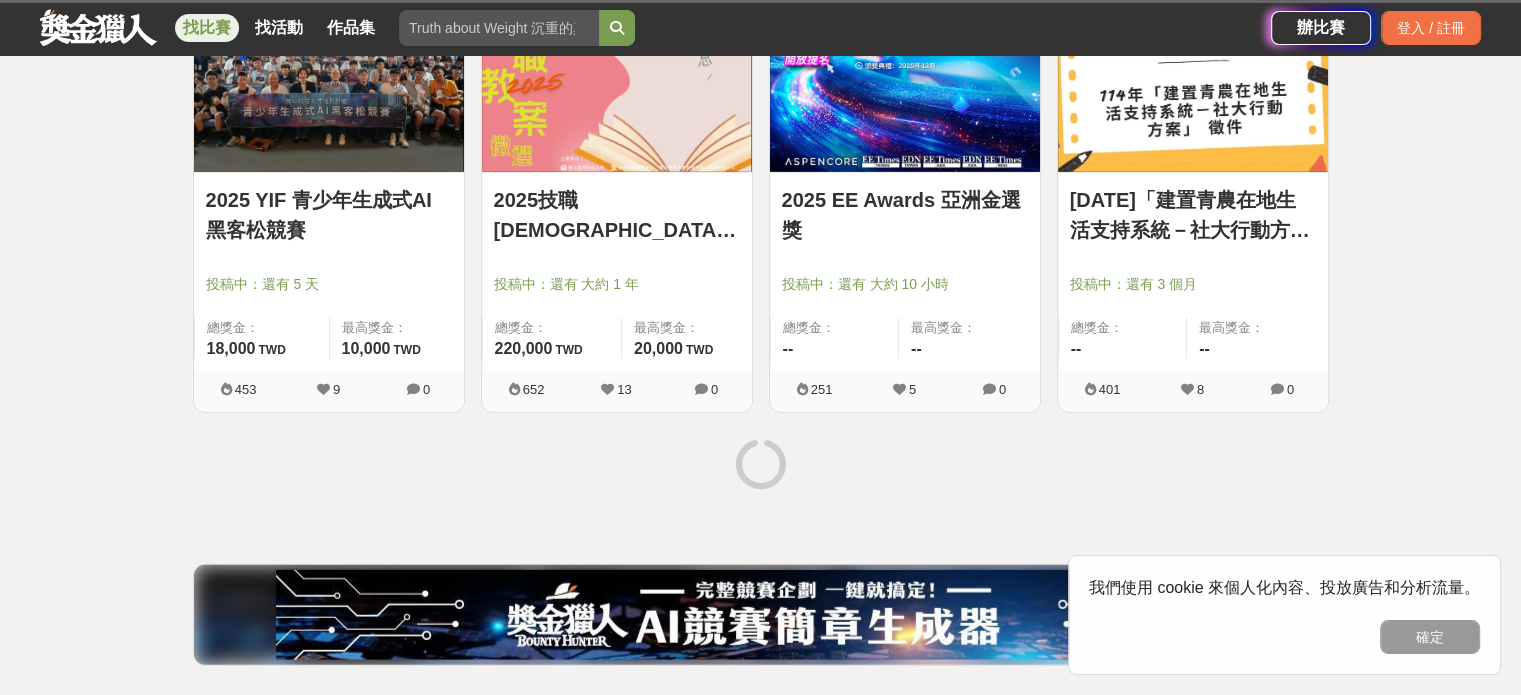 scroll, scrollTop: 5131, scrollLeft: 0, axis: vertical 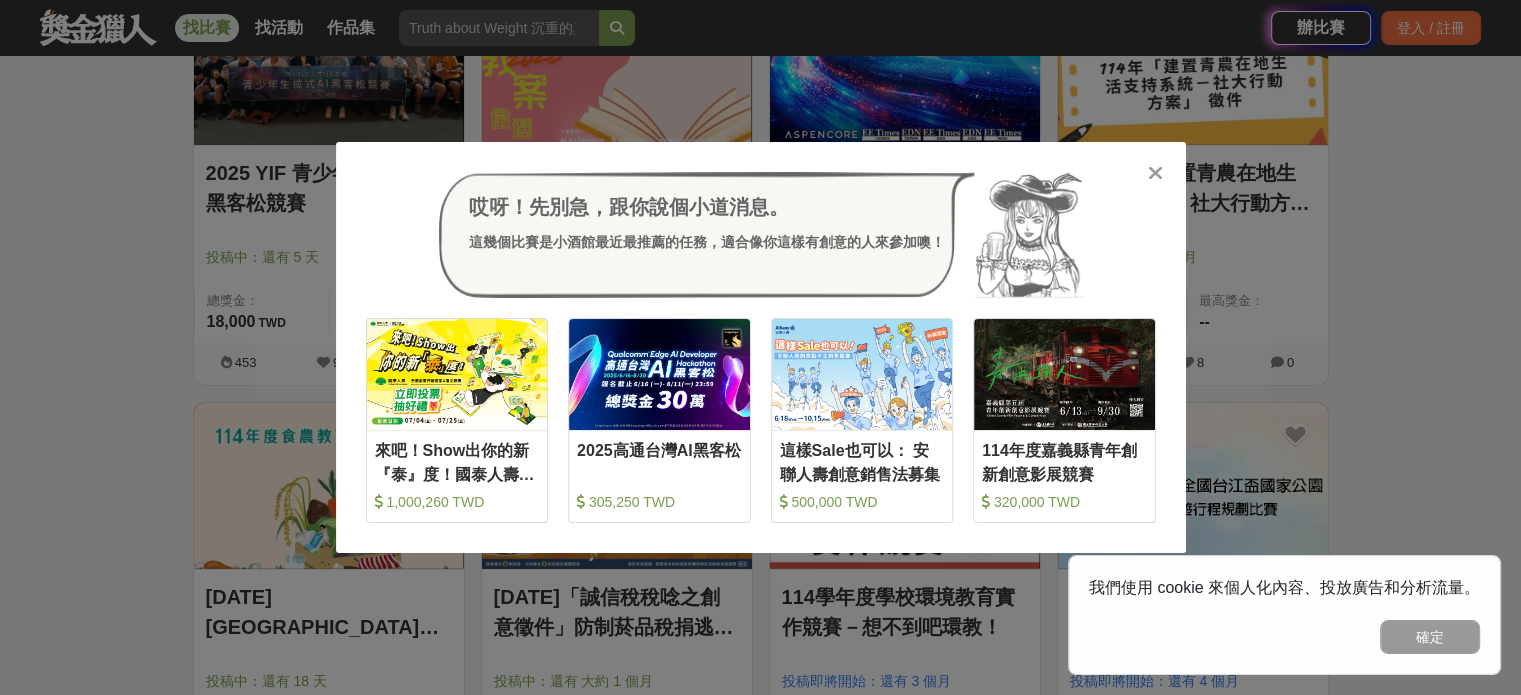 click at bounding box center (1155, 173) 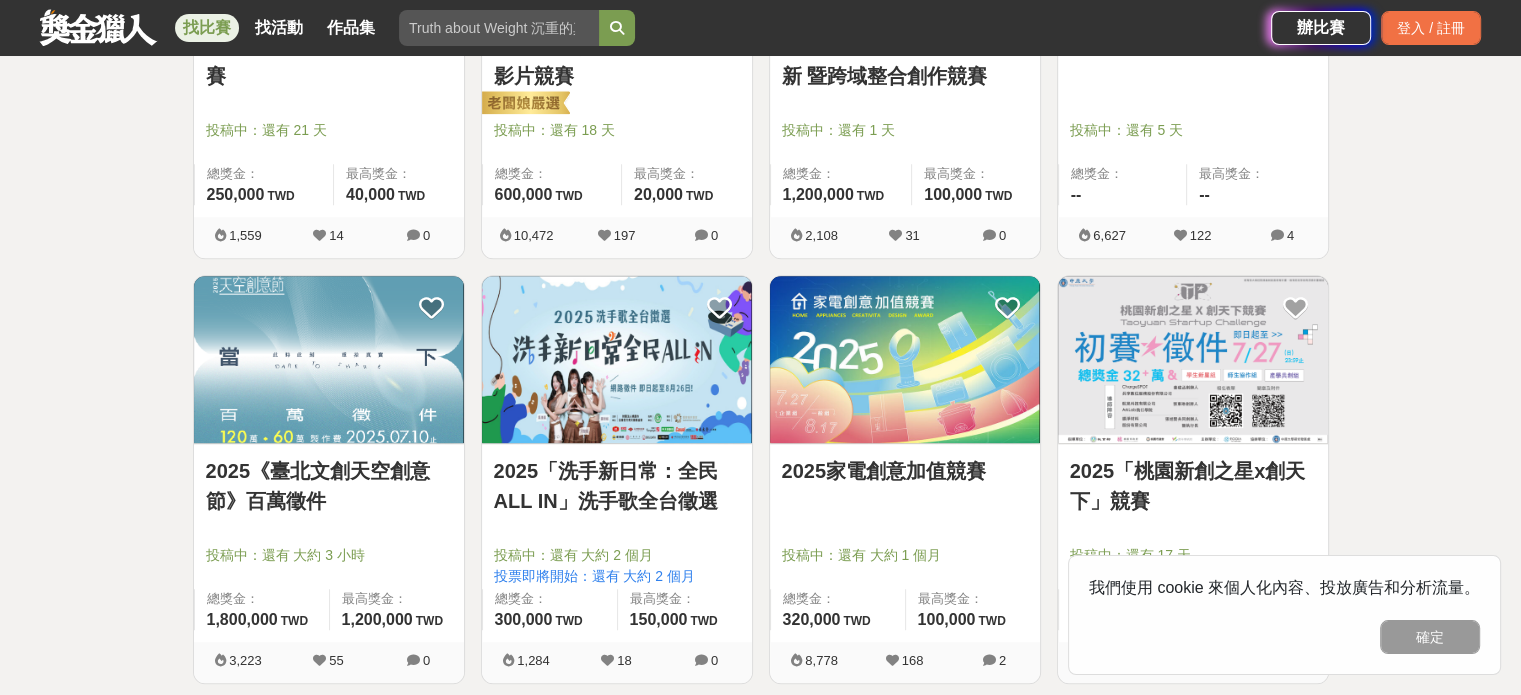 scroll, scrollTop: 1448, scrollLeft: 0, axis: vertical 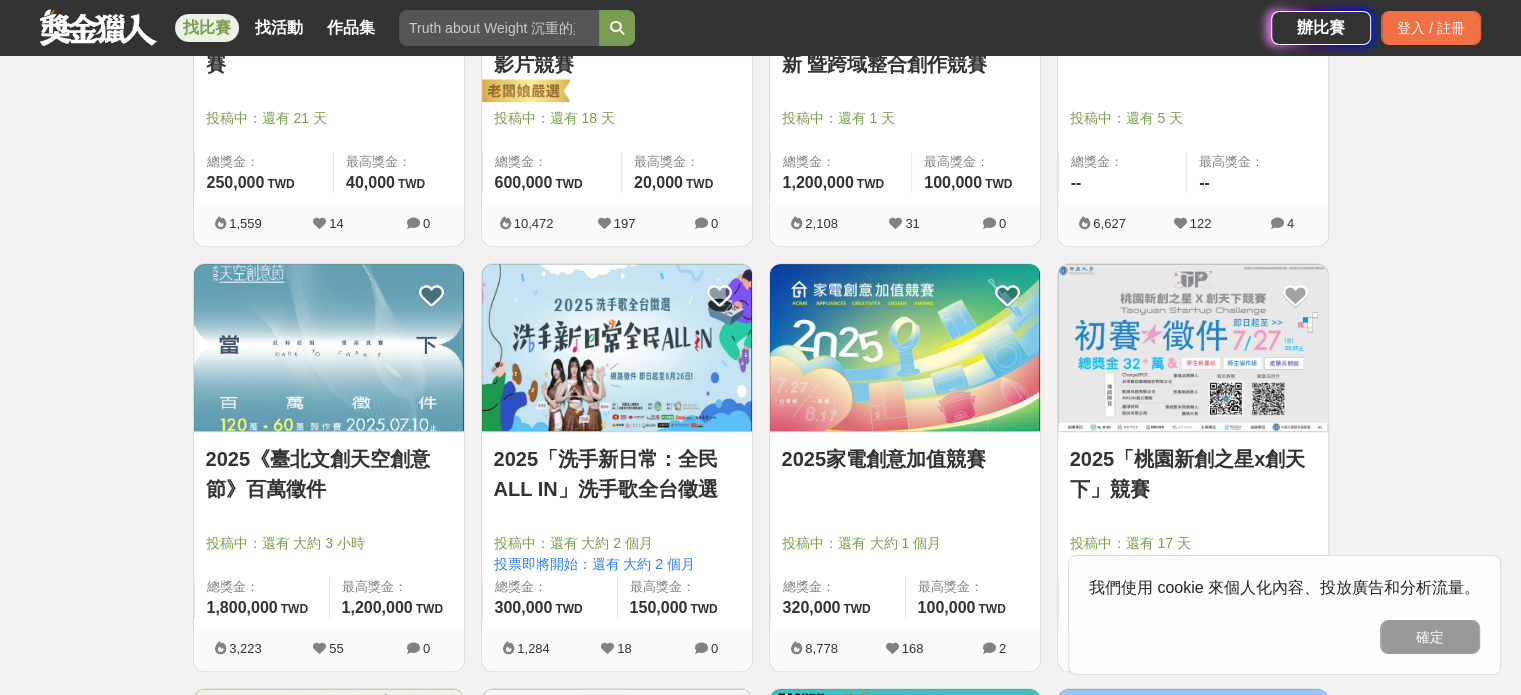 click on "2025「桃園新創之星x創天下」競賽" at bounding box center [1193, 474] 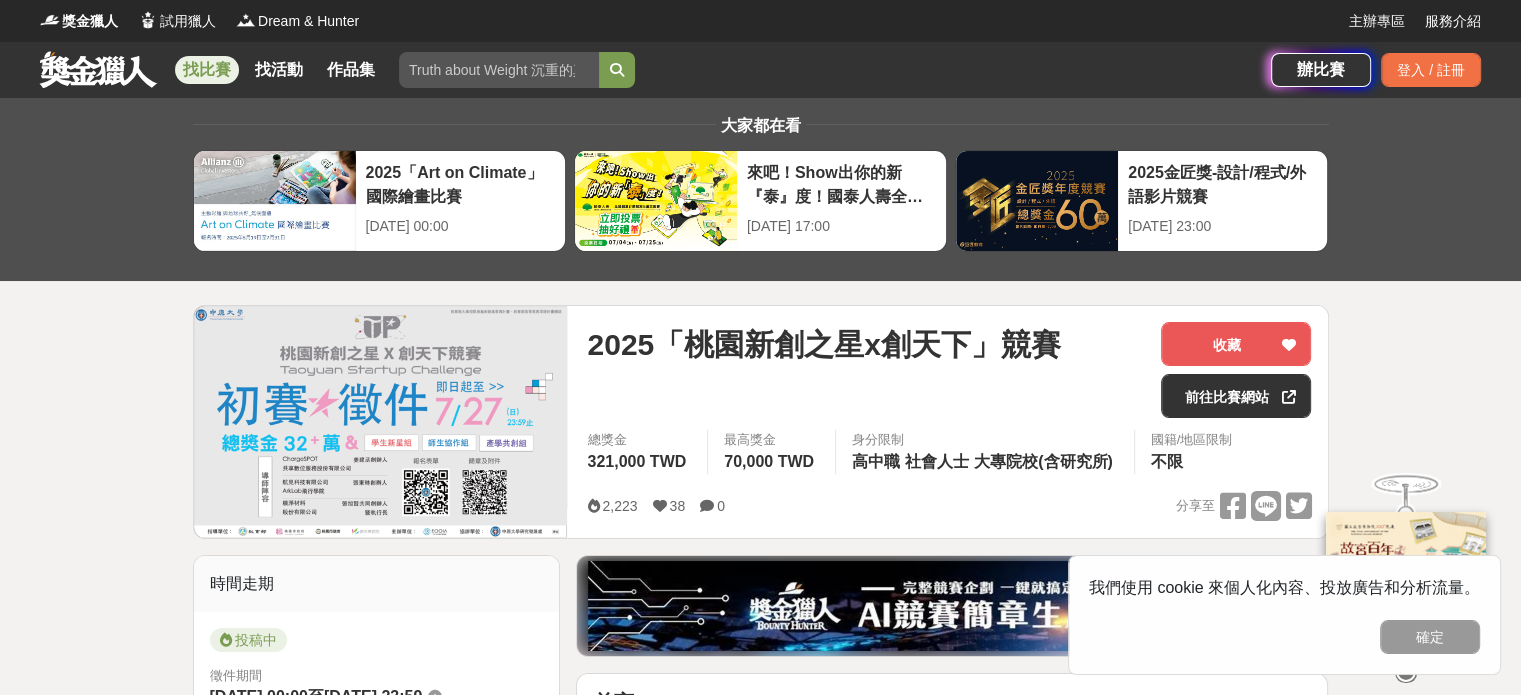 scroll, scrollTop: 83, scrollLeft: 0, axis: vertical 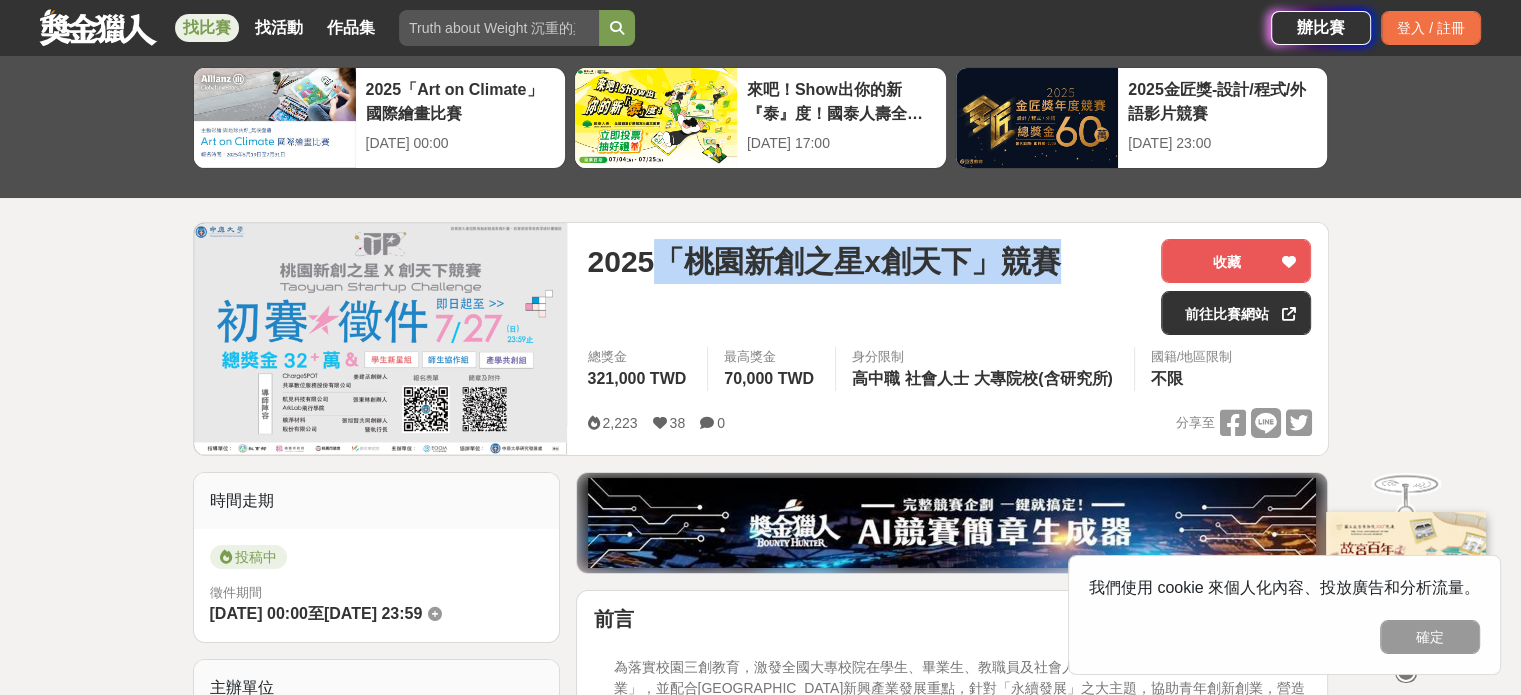 drag, startPoint x: 1070, startPoint y: 262, endPoint x: 669, endPoint y: 273, distance: 401.15085 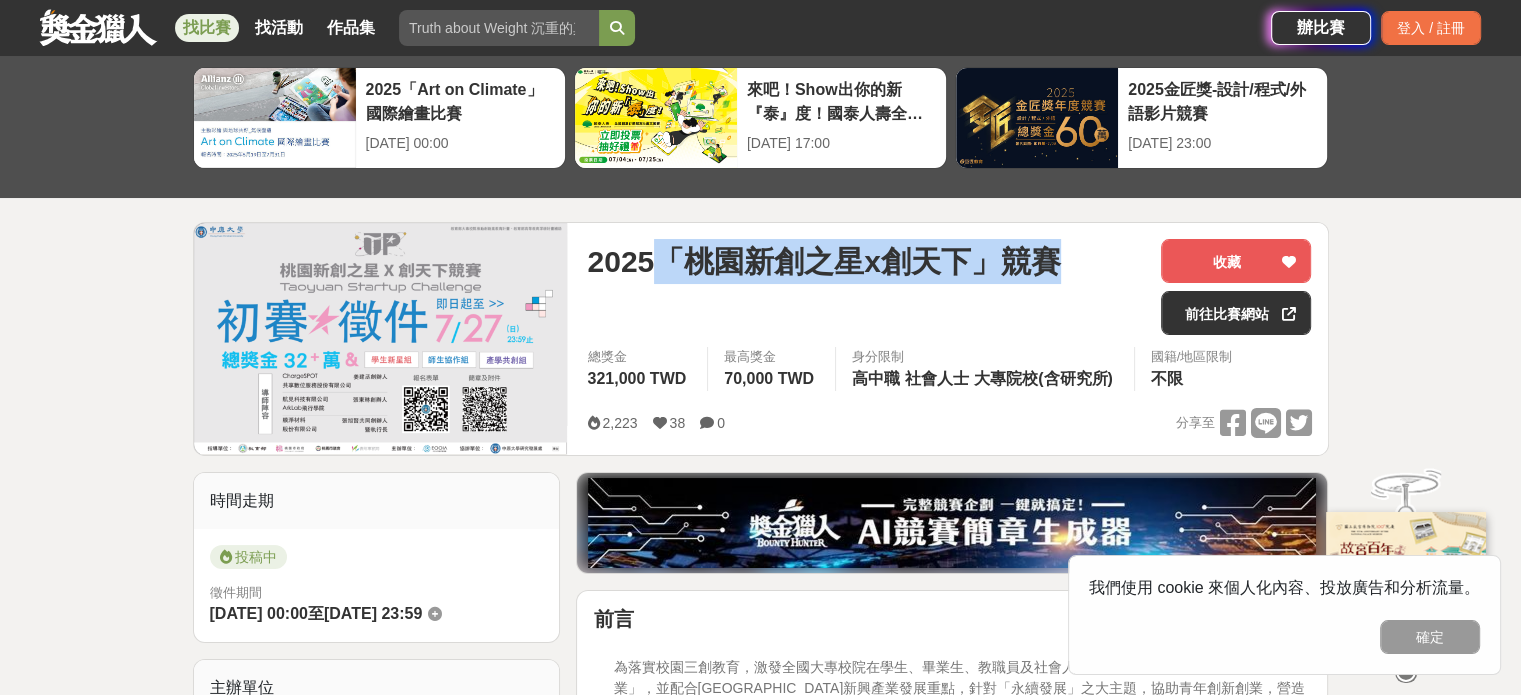 click on "2025「桃園新創之星x創天下」競賽" at bounding box center (866, 261) 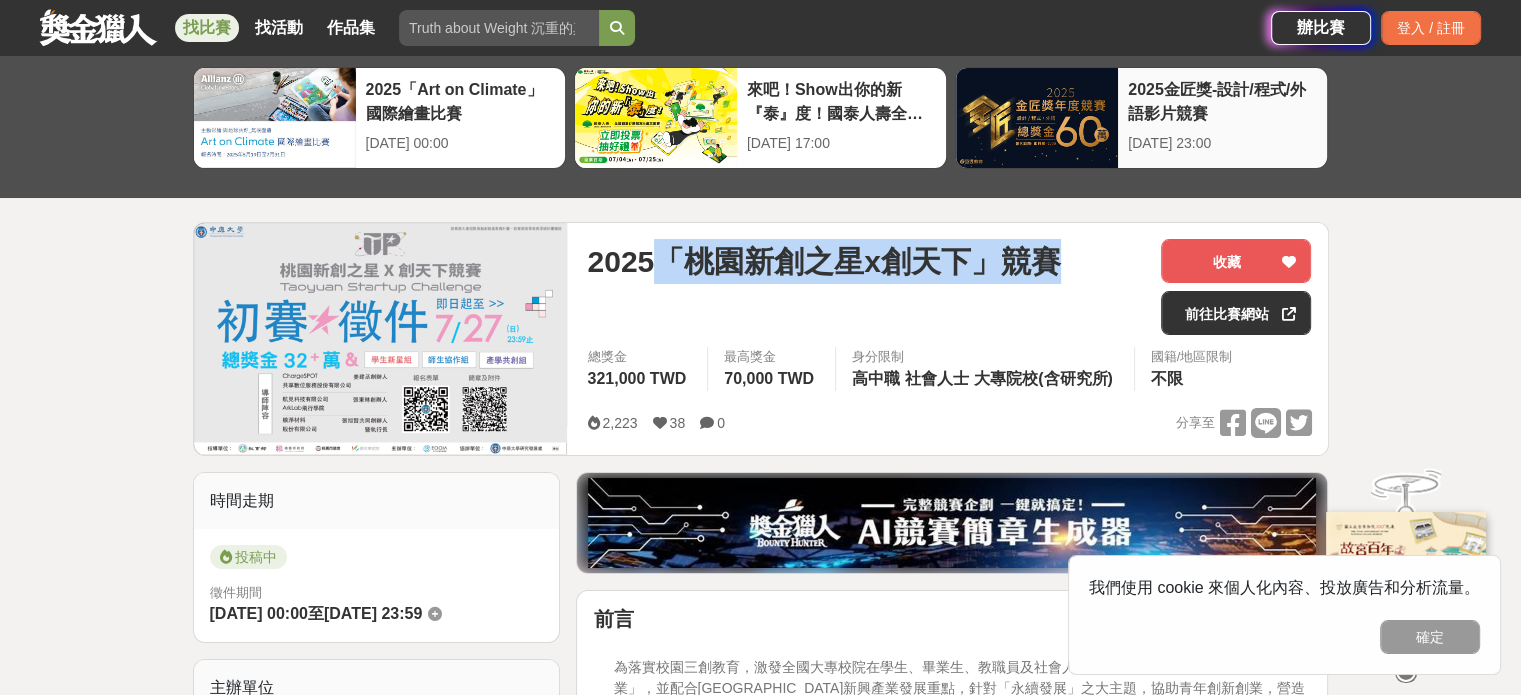 copy on "「桃園新創之星x創天下」競賽" 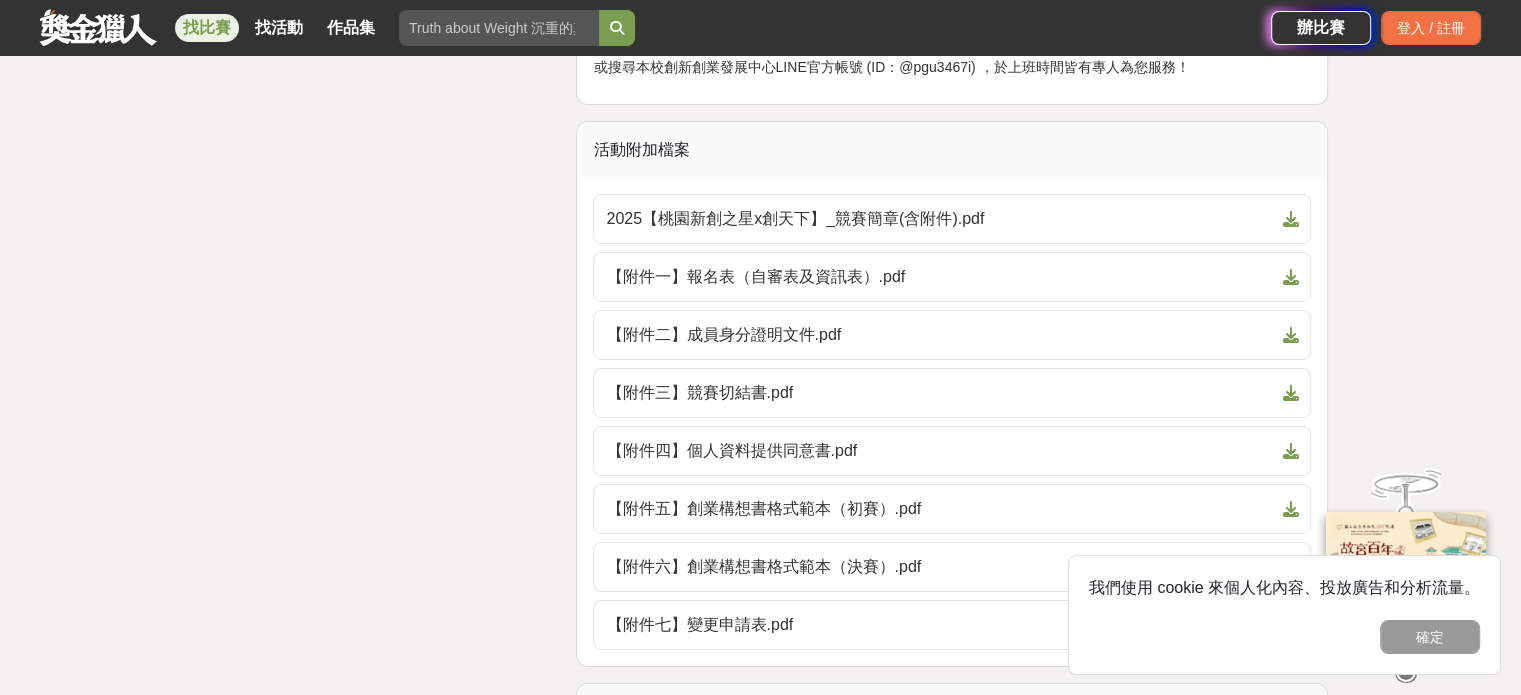 scroll, scrollTop: 6795, scrollLeft: 0, axis: vertical 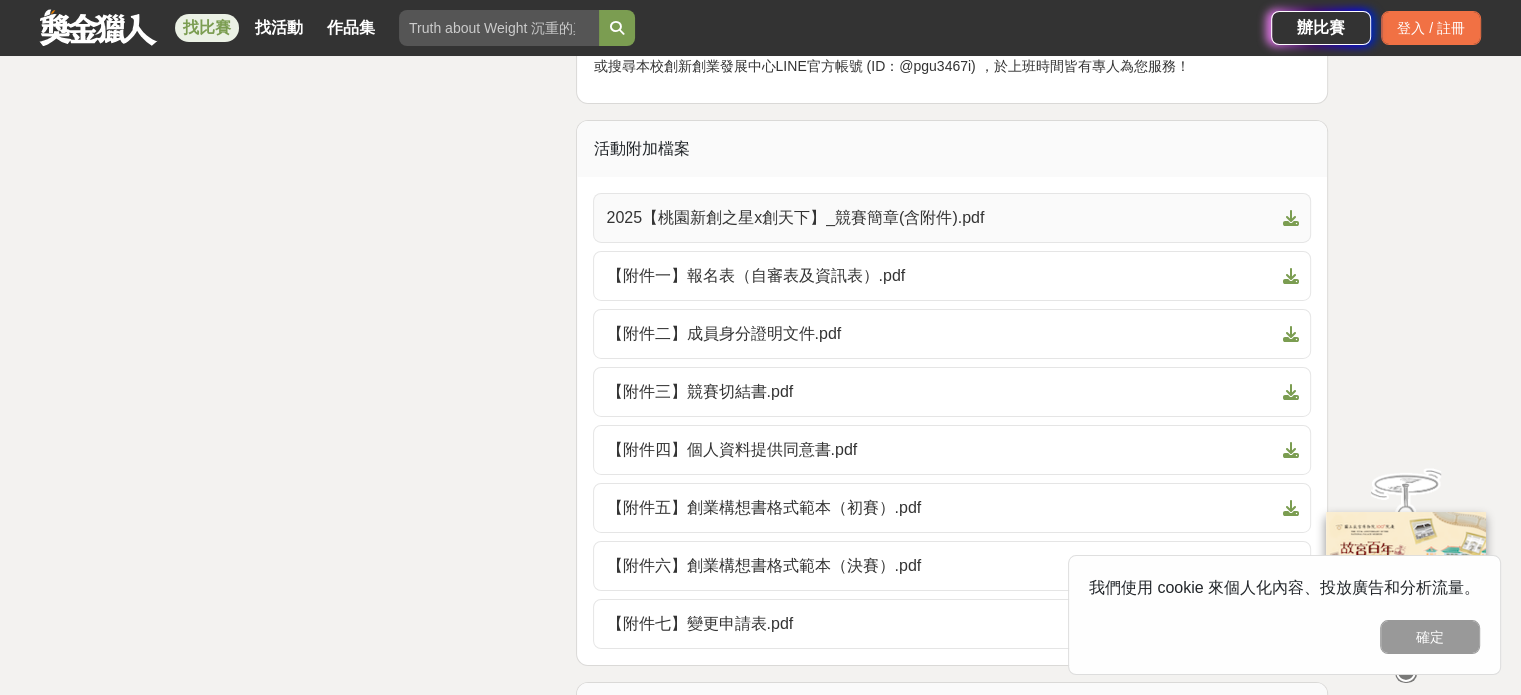 click on "2025【桃園新創之星x創天下】_競賽簡章(含附件).pdf" at bounding box center (940, 218) 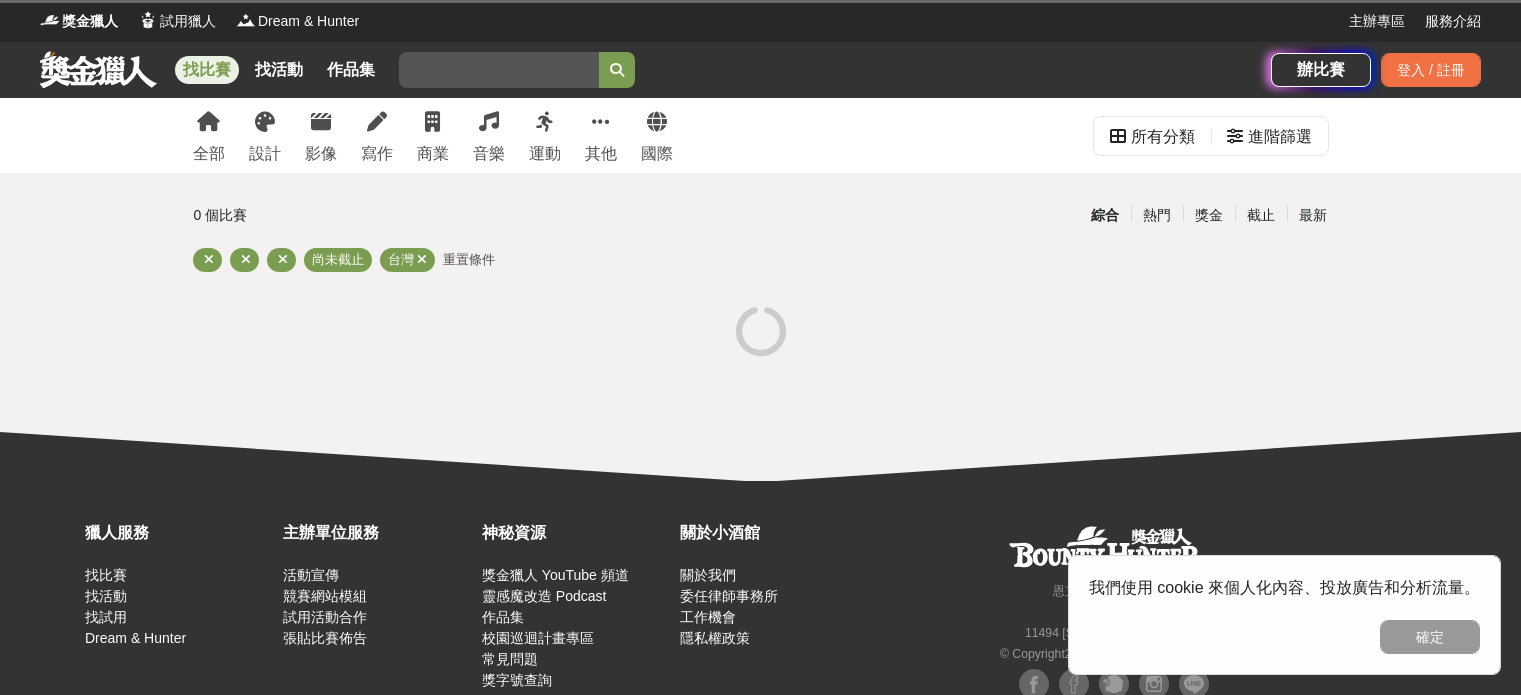 scroll, scrollTop: 0, scrollLeft: 0, axis: both 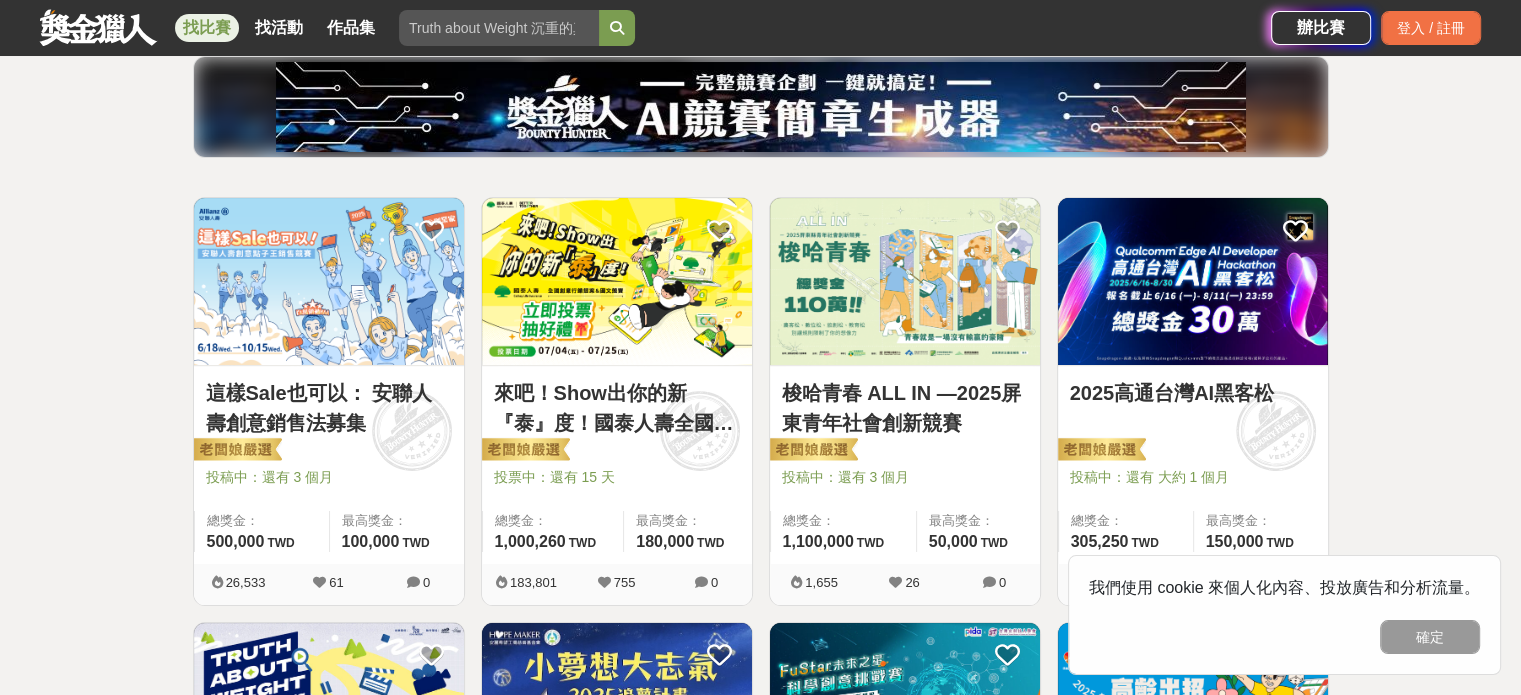 click on "這樣Sale也可以： 安聯人壽創意銷售法募集" at bounding box center [329, 408] 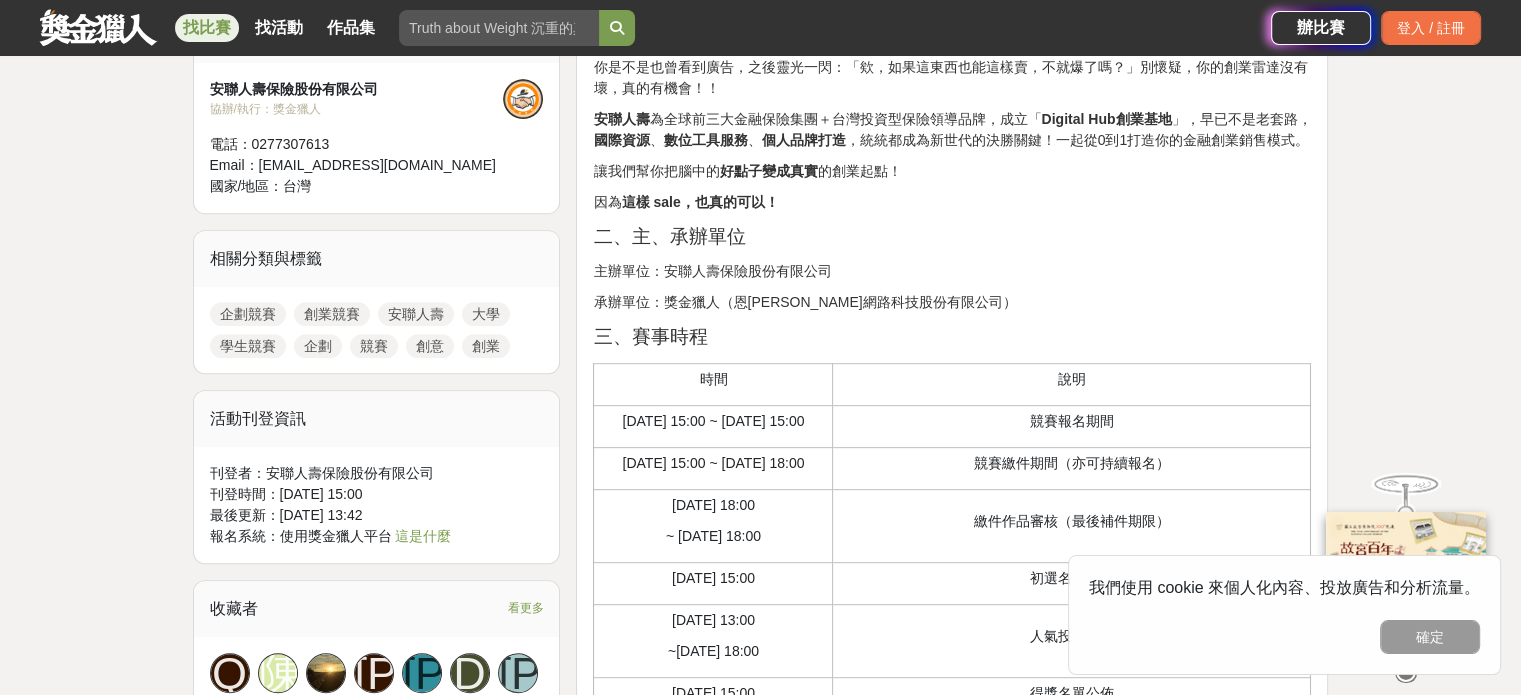scroll, scrollTop: 804, scrollLeft: 0, axis: vertical 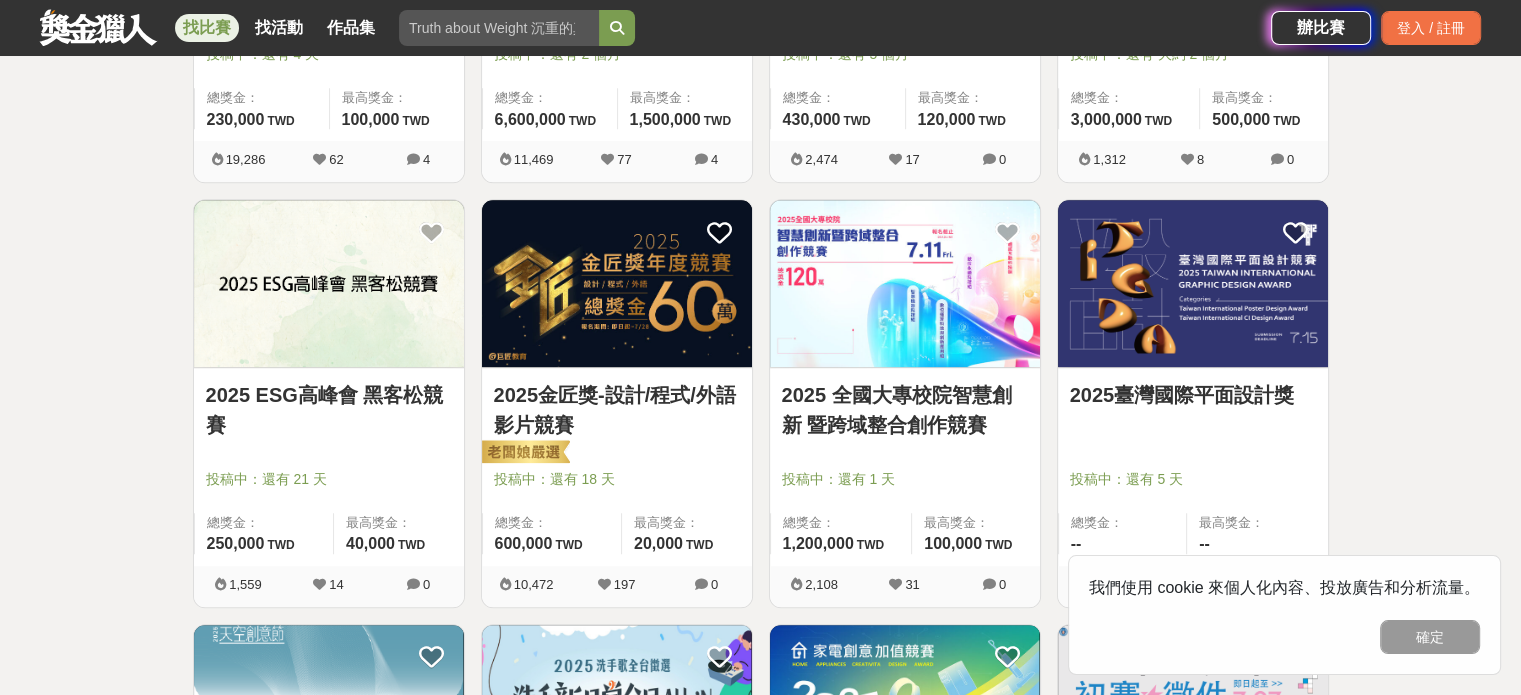 click on "2025 ESG高峰會 黑客松競賽" at bounding box center [329, 410] 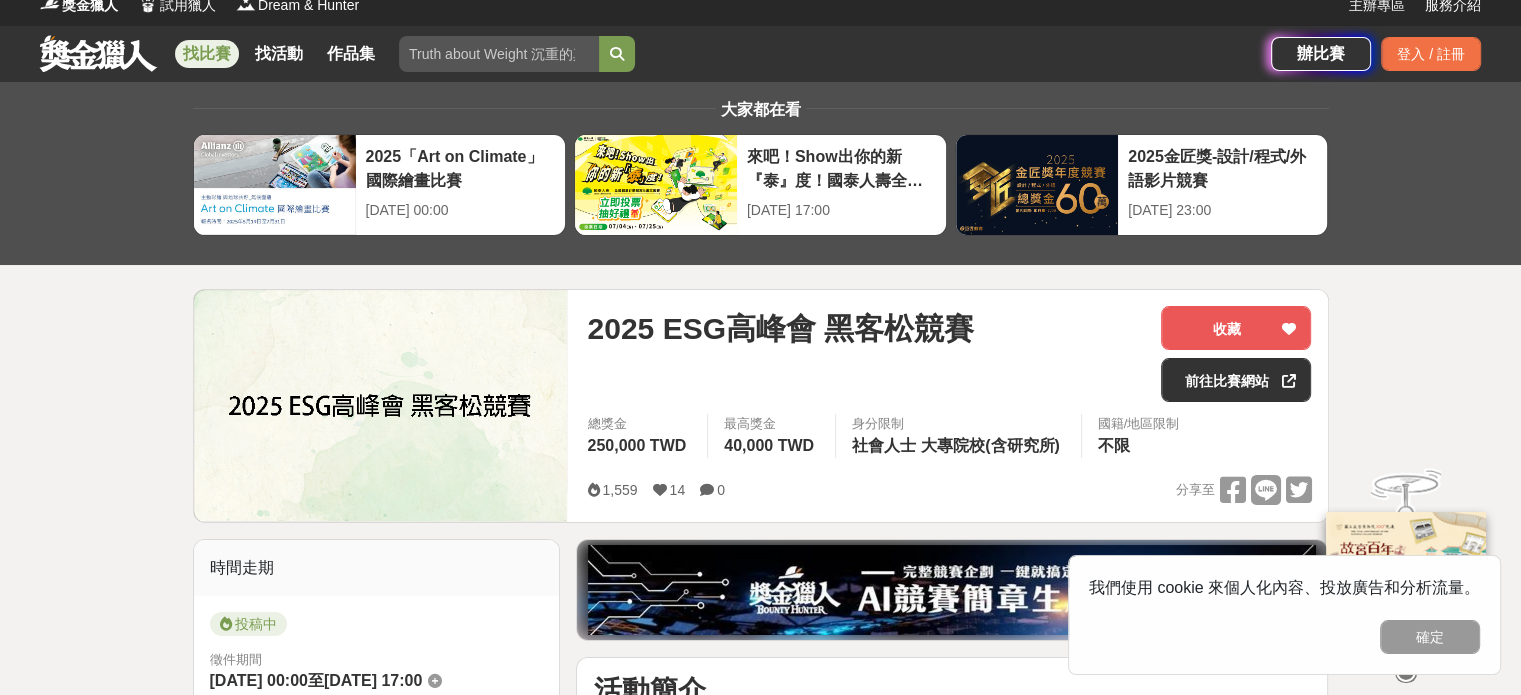 scroll, scrollTop: 40, scrollLeft: 0, axis: vertical 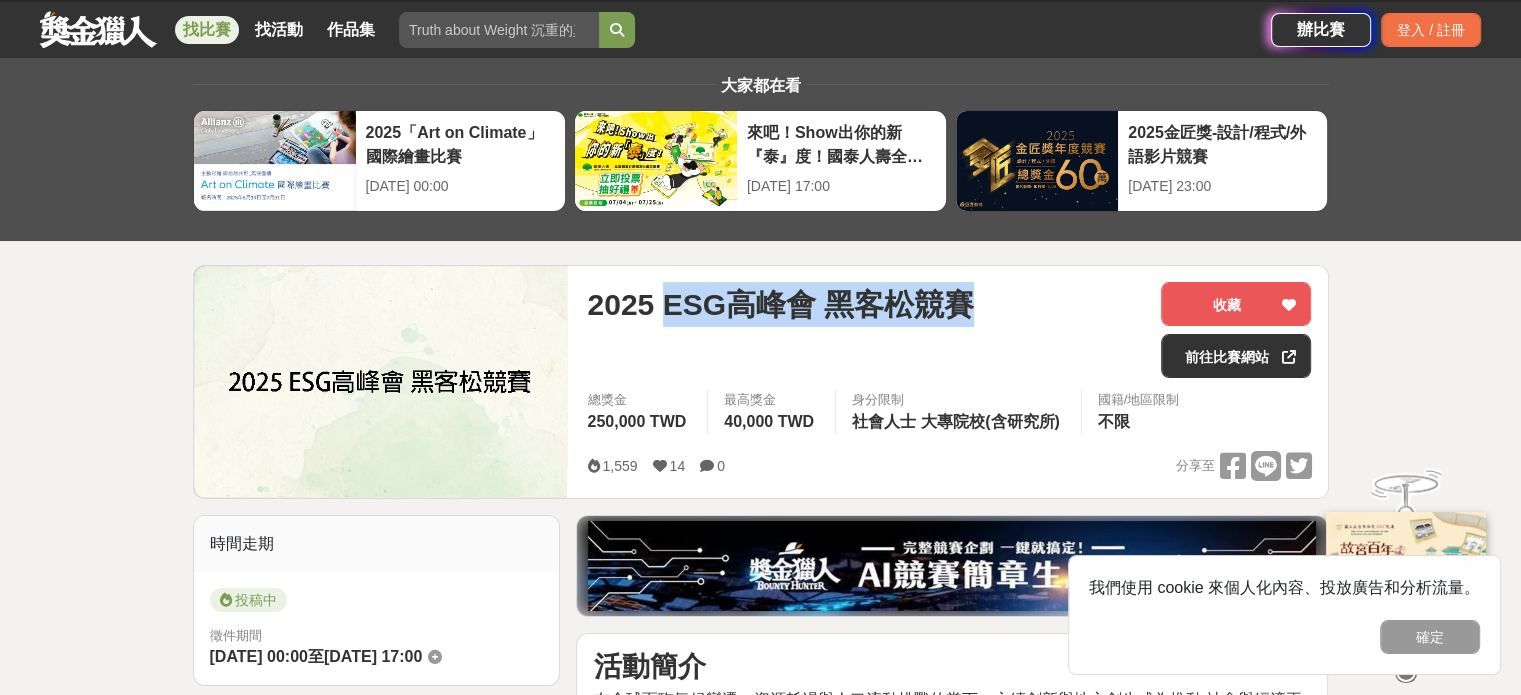 drag, startPoint x: 975, startPoint y: 301, endPoint x: 662, endPoint y: 297, distance: 313.02554 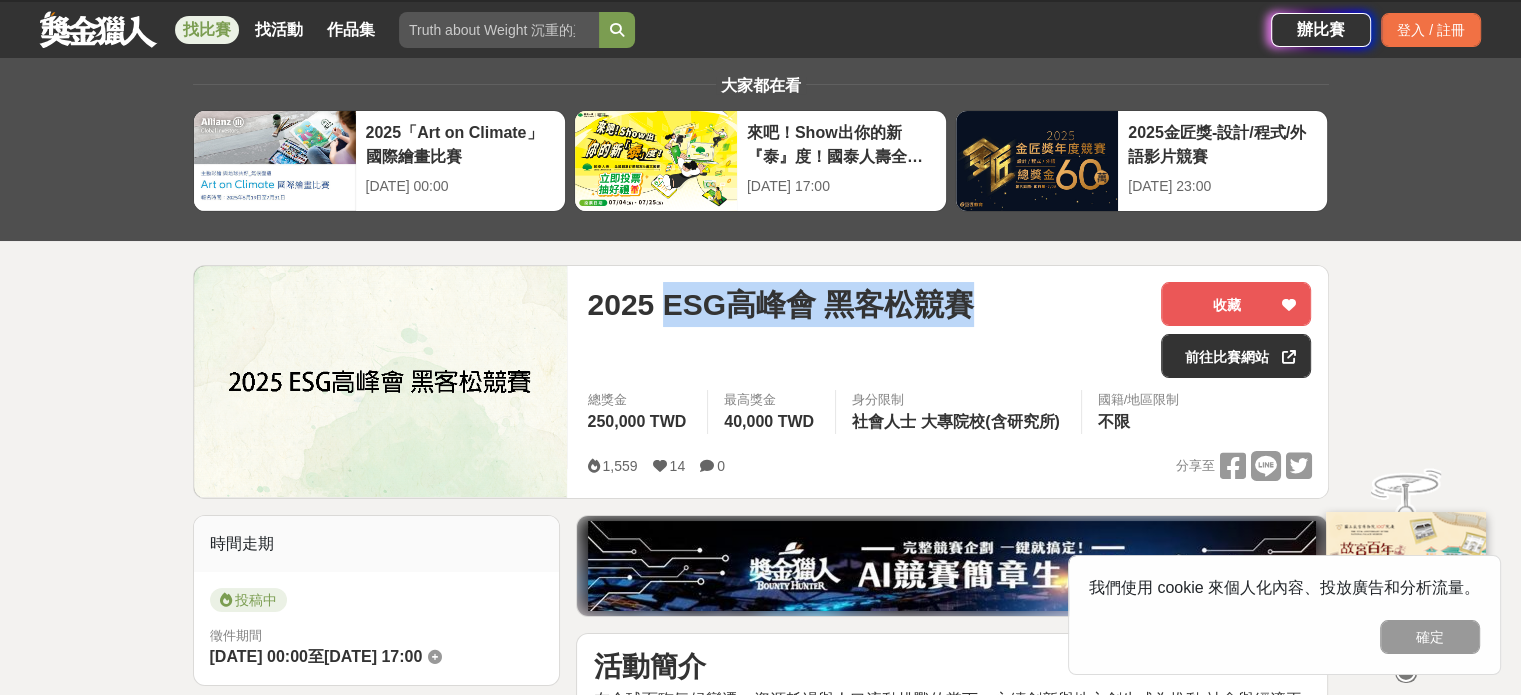 click on "2025 ESG高峰會 黑客松競賽" at bounding box center [866, 304] 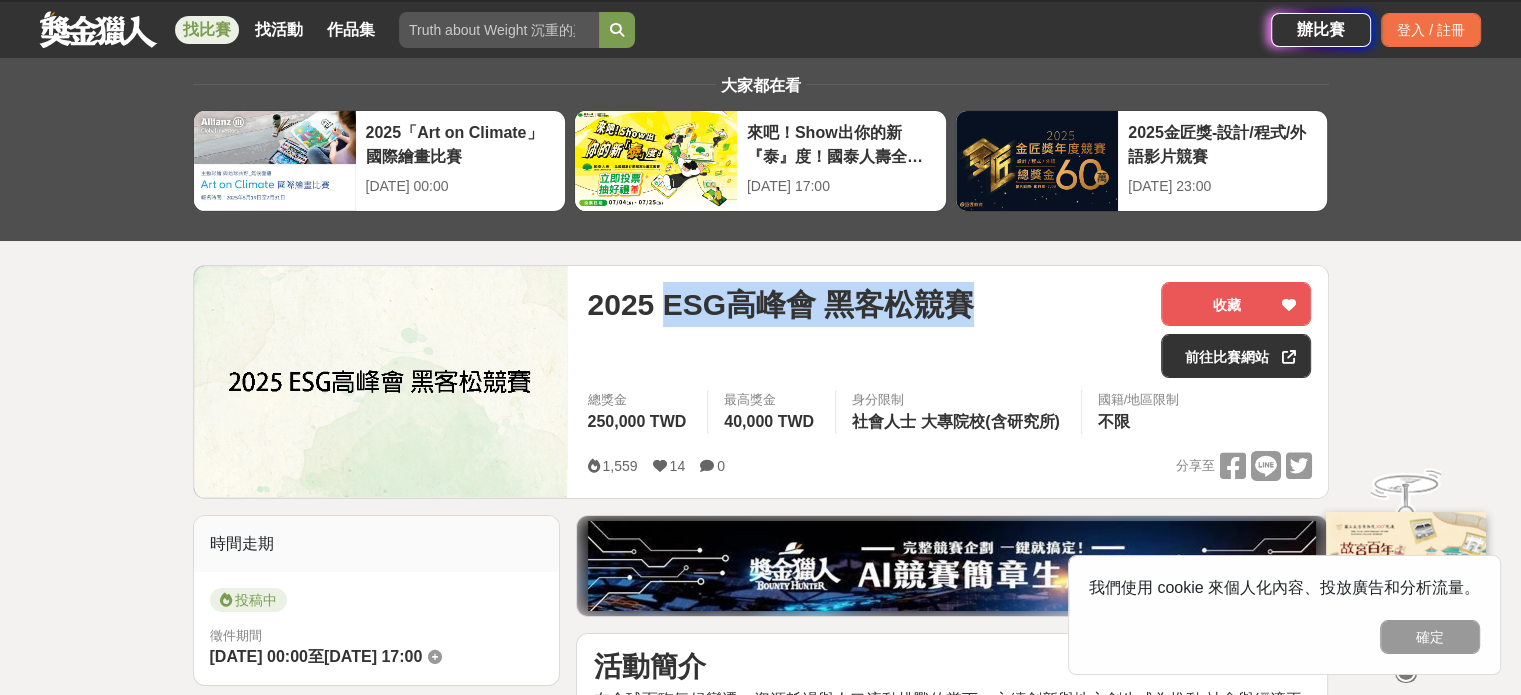 copy on "ESG高峰會 黑客松競賽" 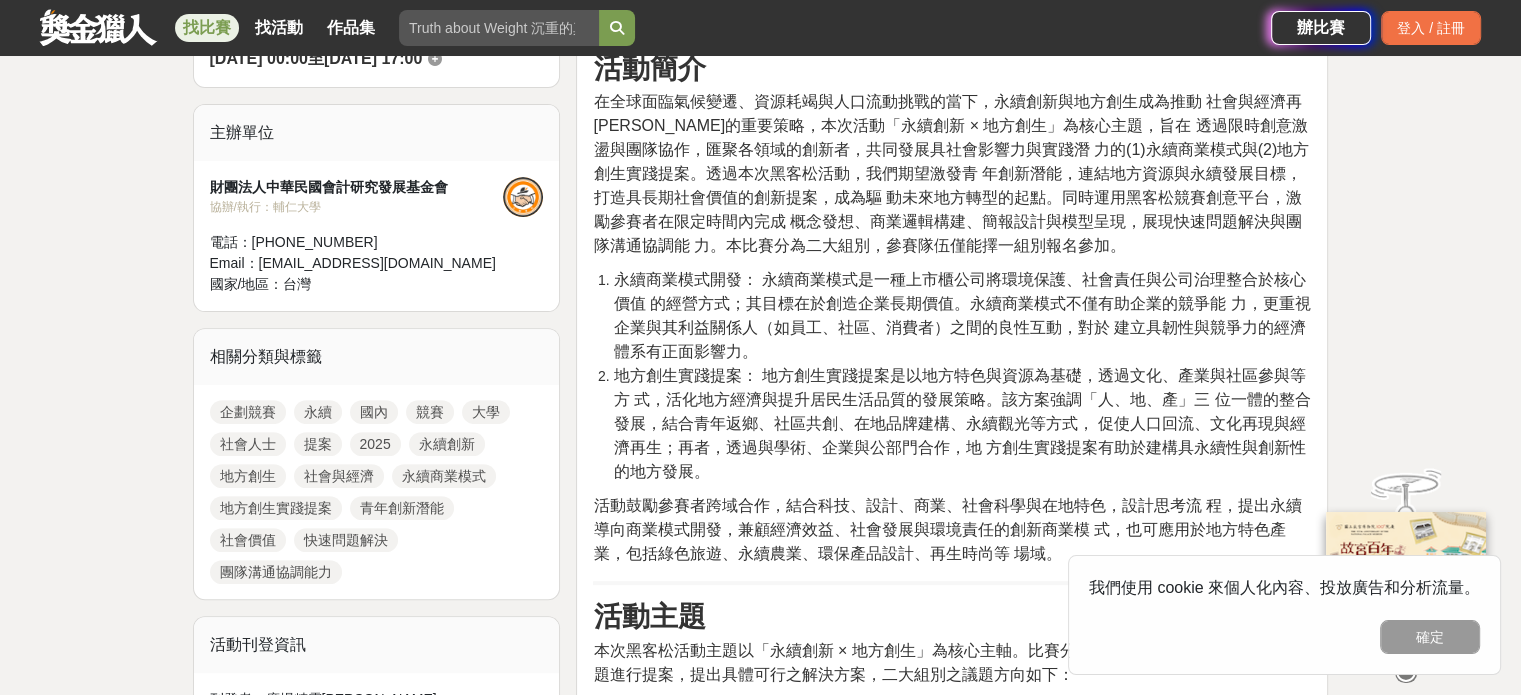scroll, scrollTop: 640, scrollLeft: 0, axis: vertical 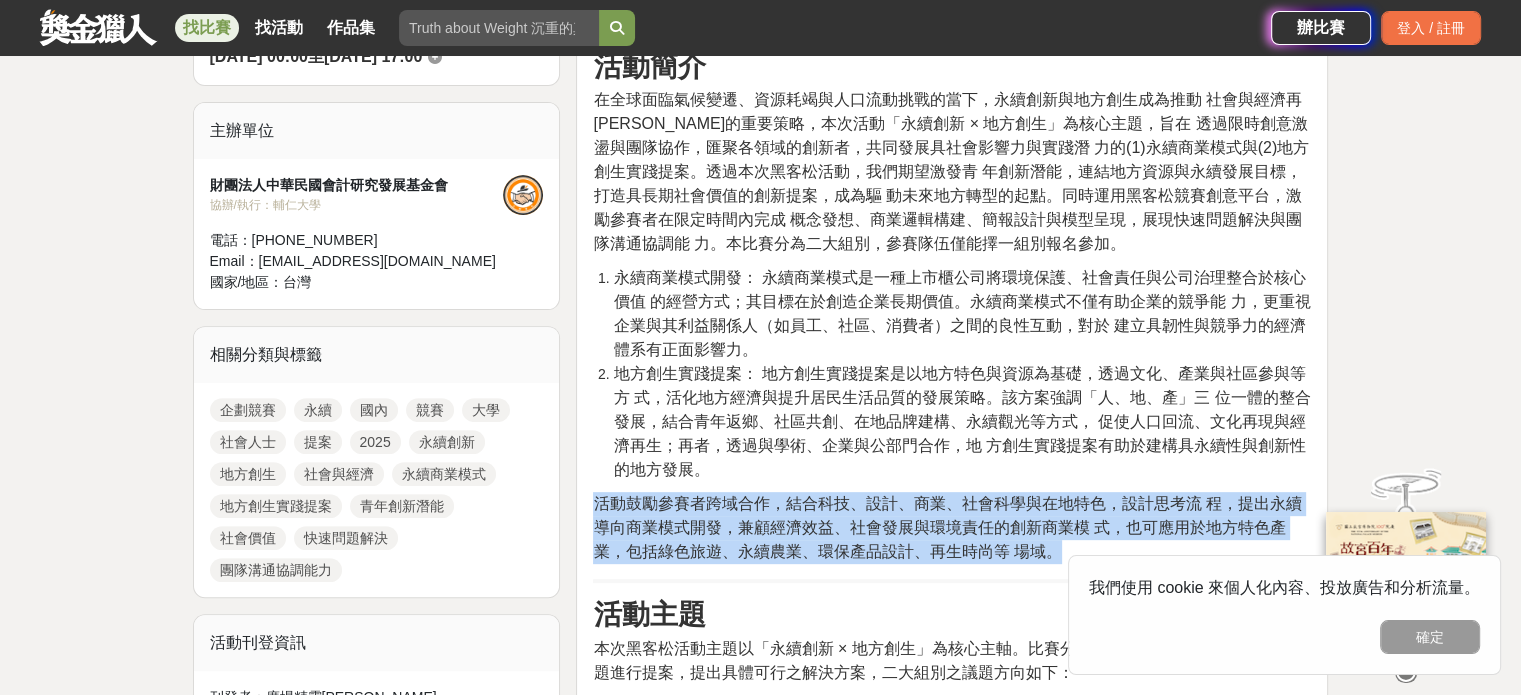 drag, startPoint x: 1064, startPoint y: 547, endPoint x: 580, endPoint y: 491, distance: 487.2289 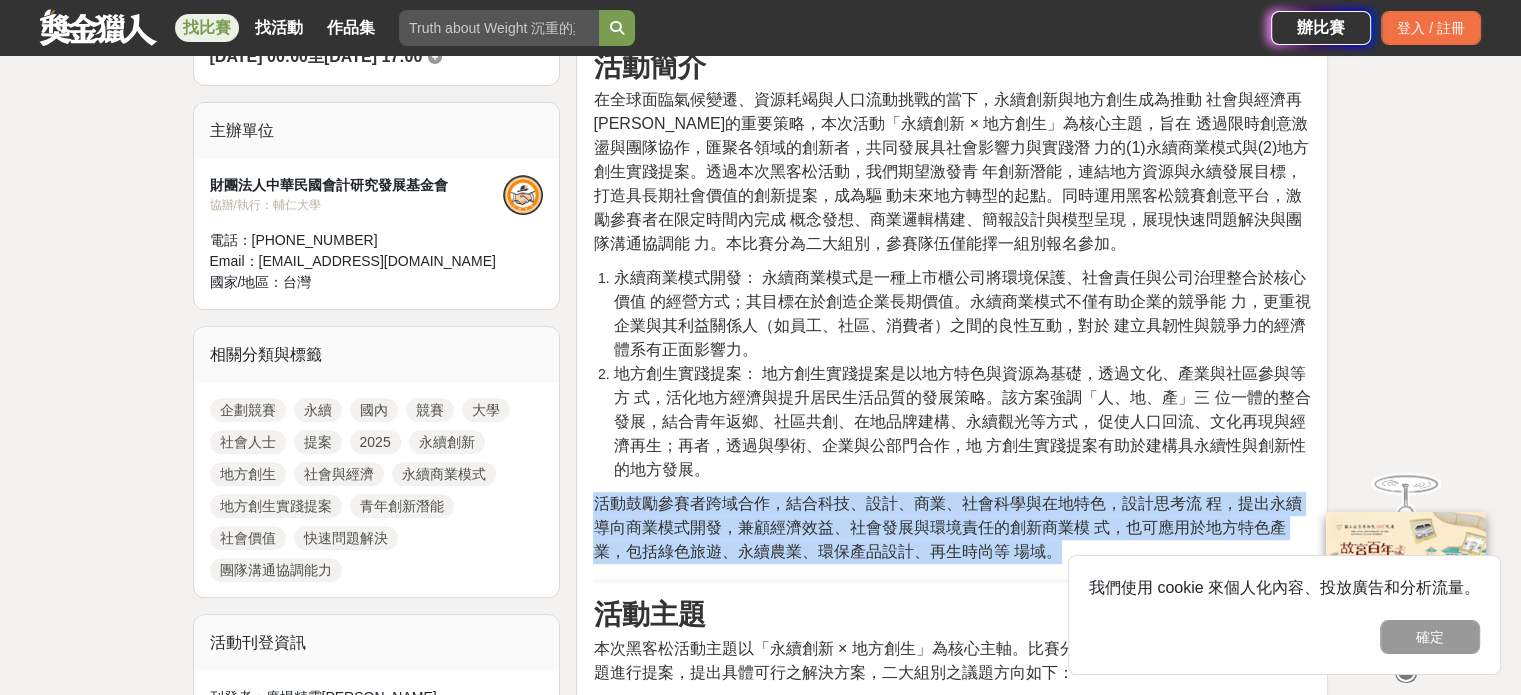 click on "活動簡介 在全球面臨氣候變遷、資源耗竭與人口流動挑戰的當下，永續創新與地方創生成為推動 社會與經濟再平衡的重要策略，本次活動「永續創新 × 地方創生」為核心主題，旨在 透過限時創意激盪與團隊協作，匯聚各領域的創新者，共同發展具社會影響力與實踐潛 力的(1)永續商業模式與(2)地方創生實踐提案。透過本次黑客松活動，我們期望激發青 年創新潛能，連結地方資源與永續發展目標，打造具長期社會價值的創新提案，成為驅 動未來地方轉型的起點。同時運用黑客松競賽創意平台，激勵參賽者在限定時間內完成 概念發想、商業邏輯構建、簡報設計與模型呈現，展現快速問題解決與團隊溝通協調能 力。本比賽分為二大組別，參賽隊伍僅能擇一組別報名參加。 活動主題 永續商業模式開發。 地方創生實踐提案。 參賽資格 活動時程 報名方式 報名方式：" at bounding box center [952, 2564] 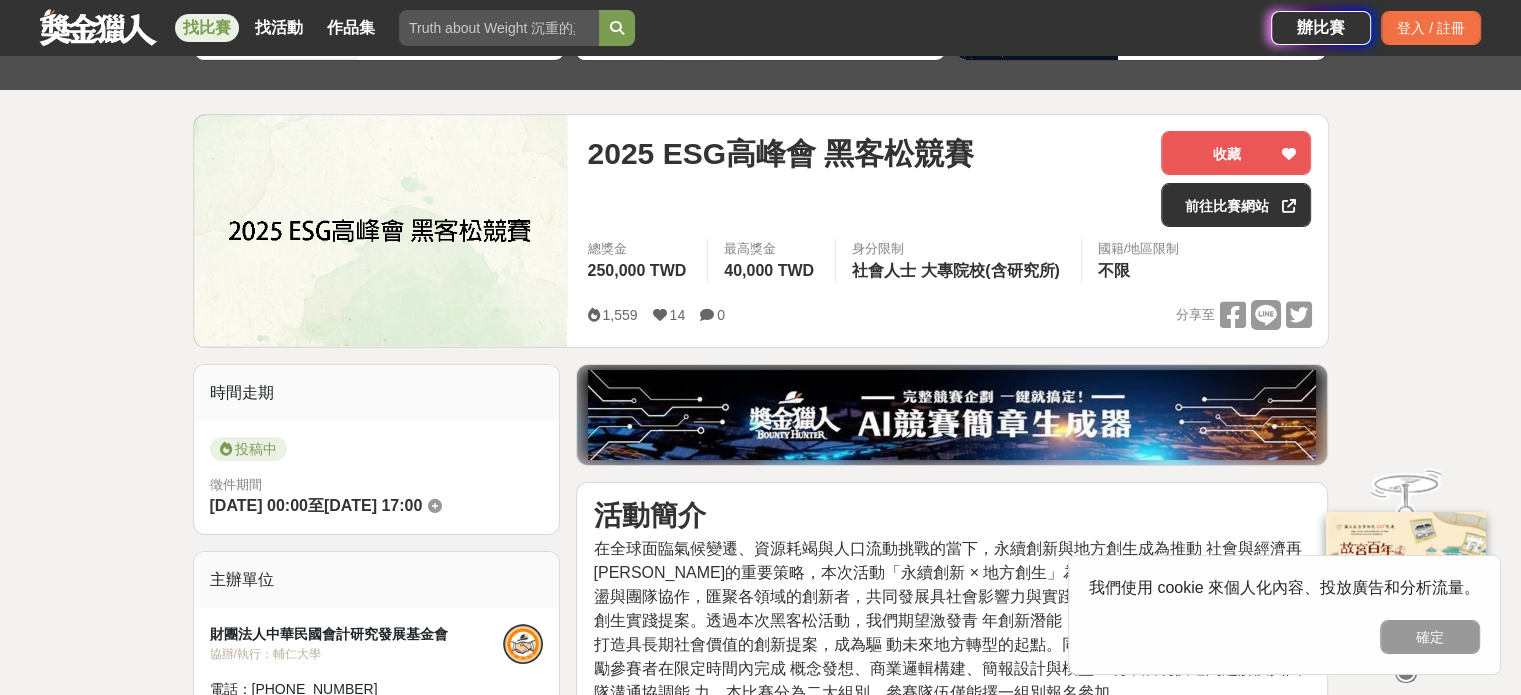 scroll, scrollTop: 190, scrollLeft: 0, axis: vertical 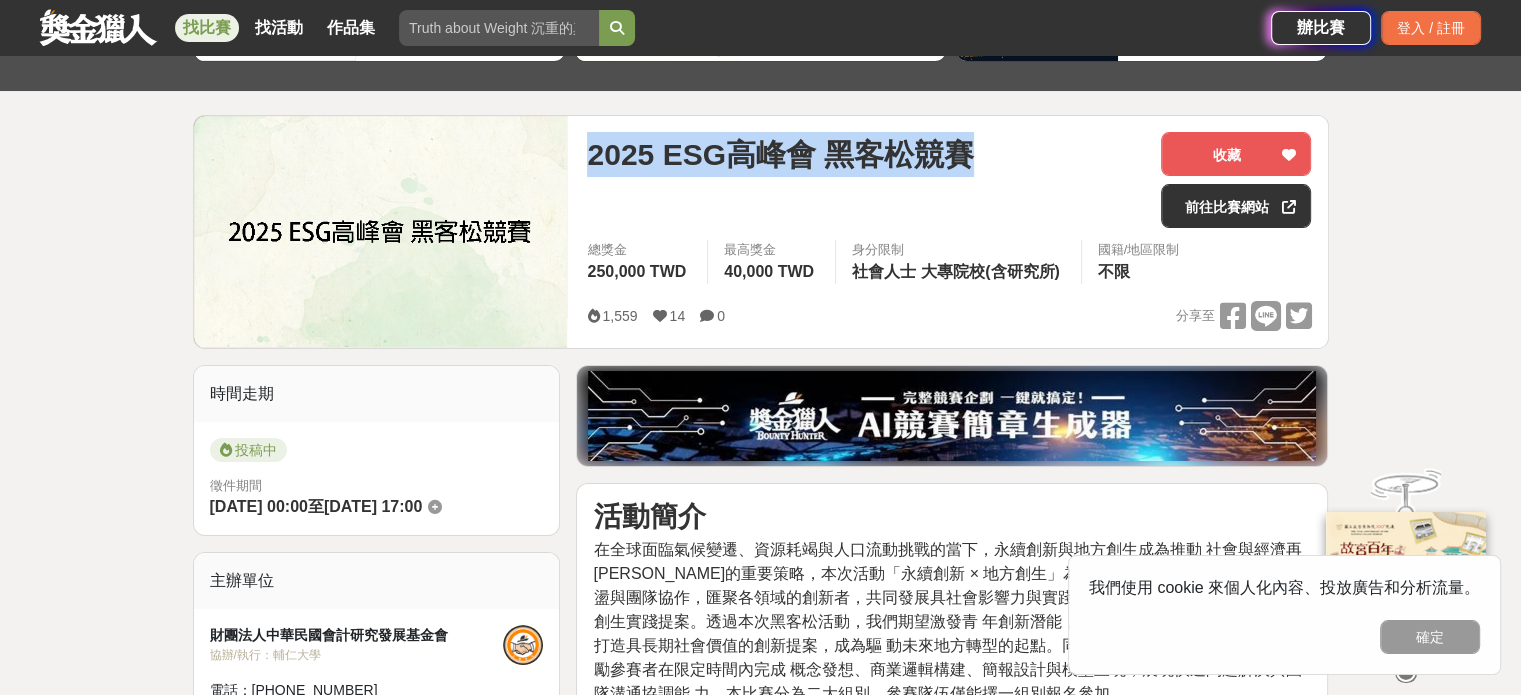drag, startPoint x: 972, startPoint y: 167, endPoint x: 590, endPoint y: 163, distance: 382.02094 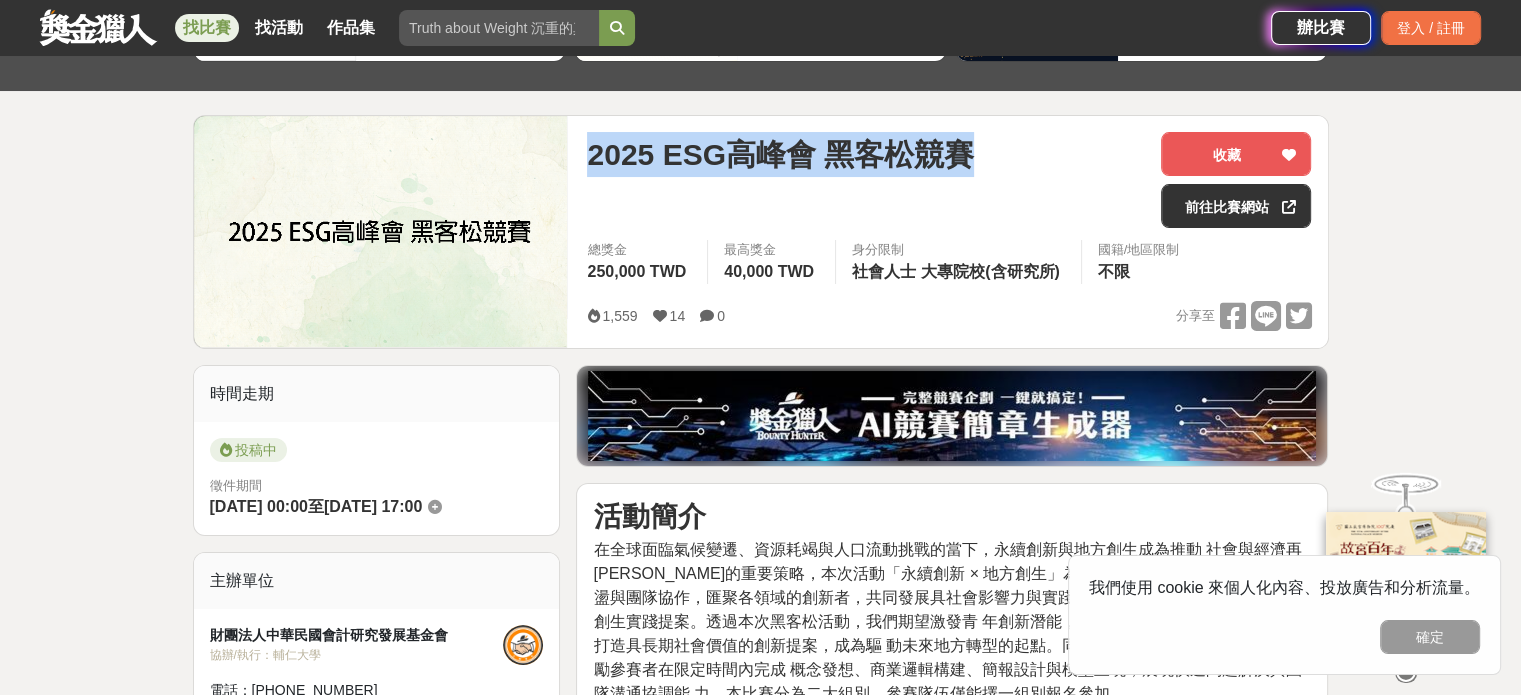 click on "2025 ESG高峰會 黑客松競賽" at bounding box center [866, 154] 